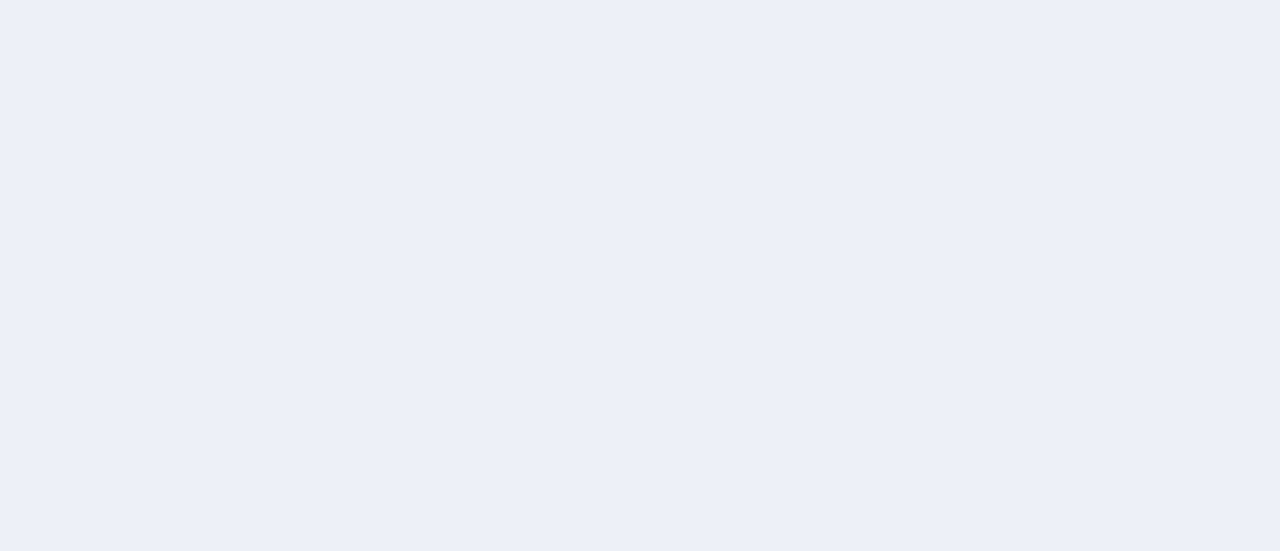 scroll, scrollTop: 0, scrollLeft: 0, axis: both 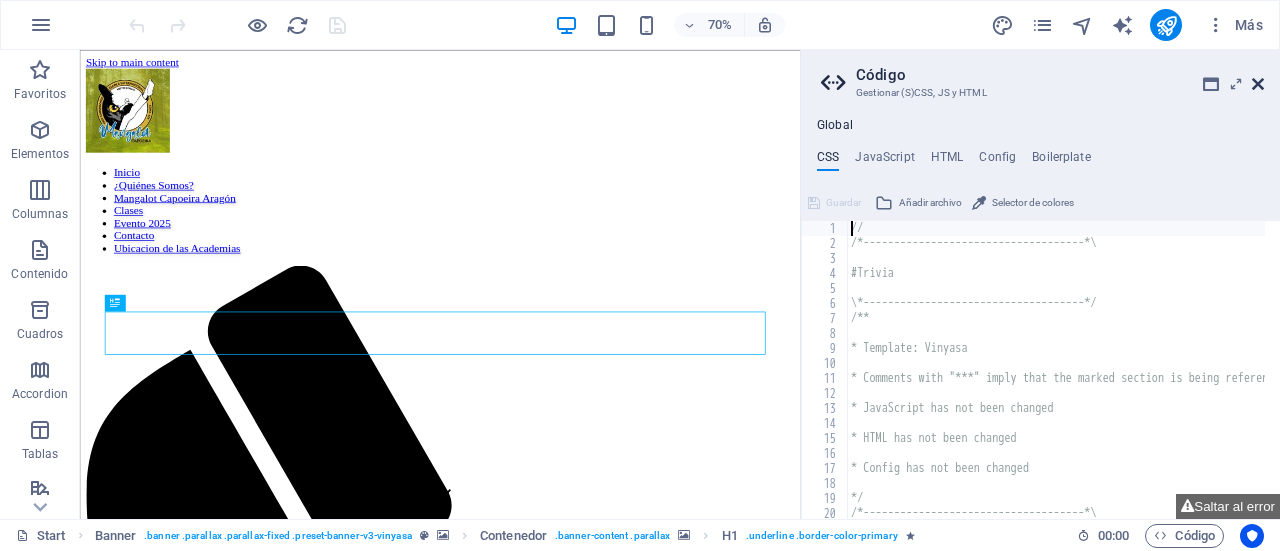 click at bounding box center [1258, 84] 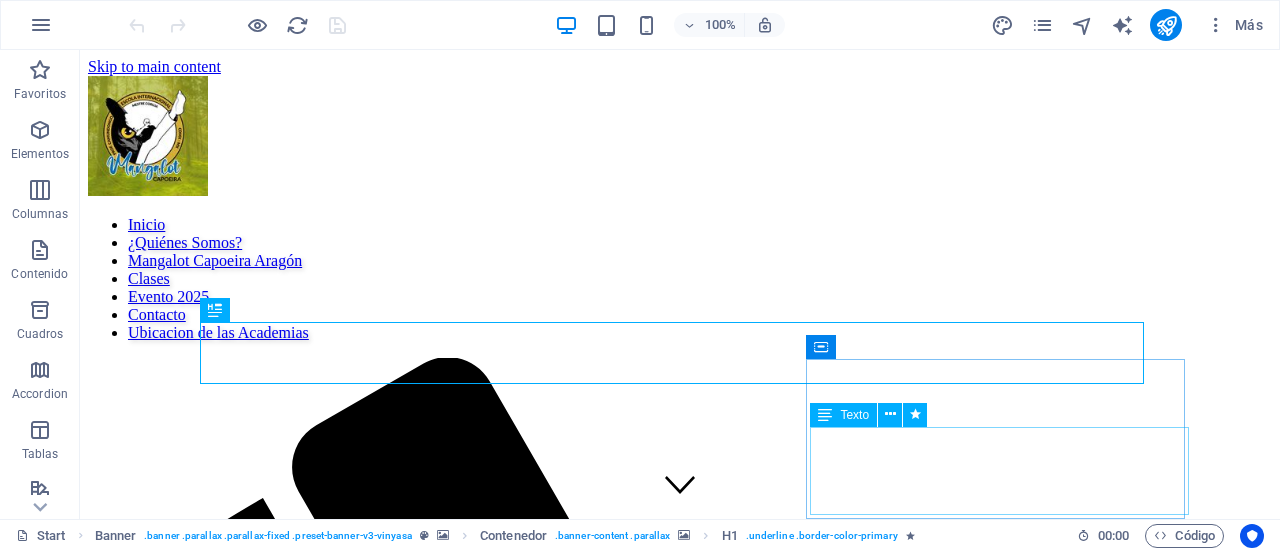 click on "Contact me     [EMAIL]" at bounding box center (680, 12788) 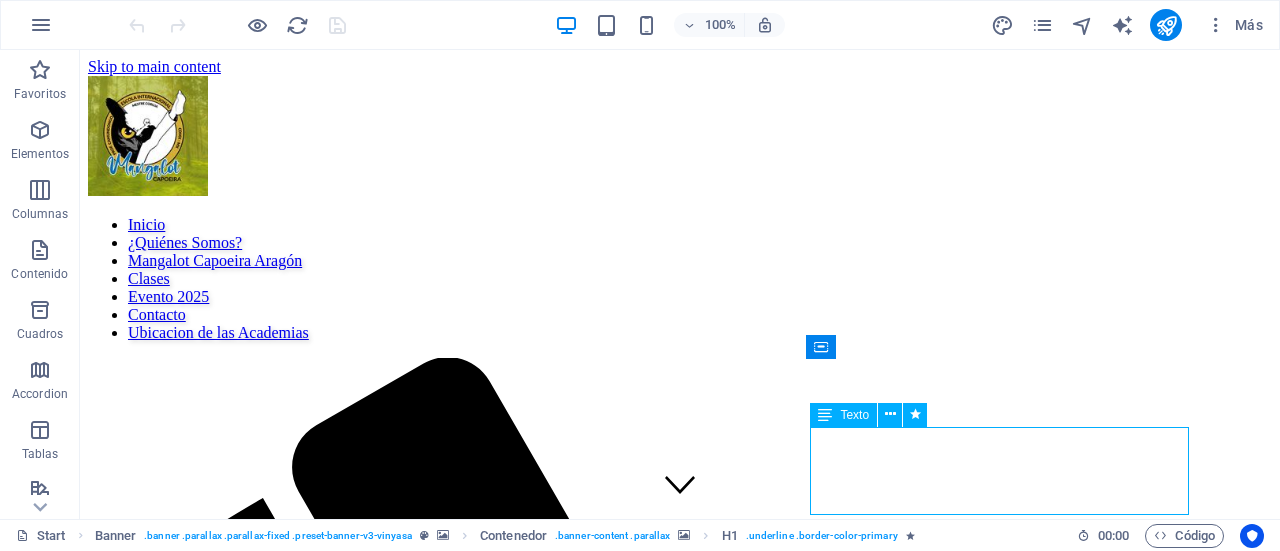 click on "Contact me     [EMAIL]" at bounding box center (680, 12788) 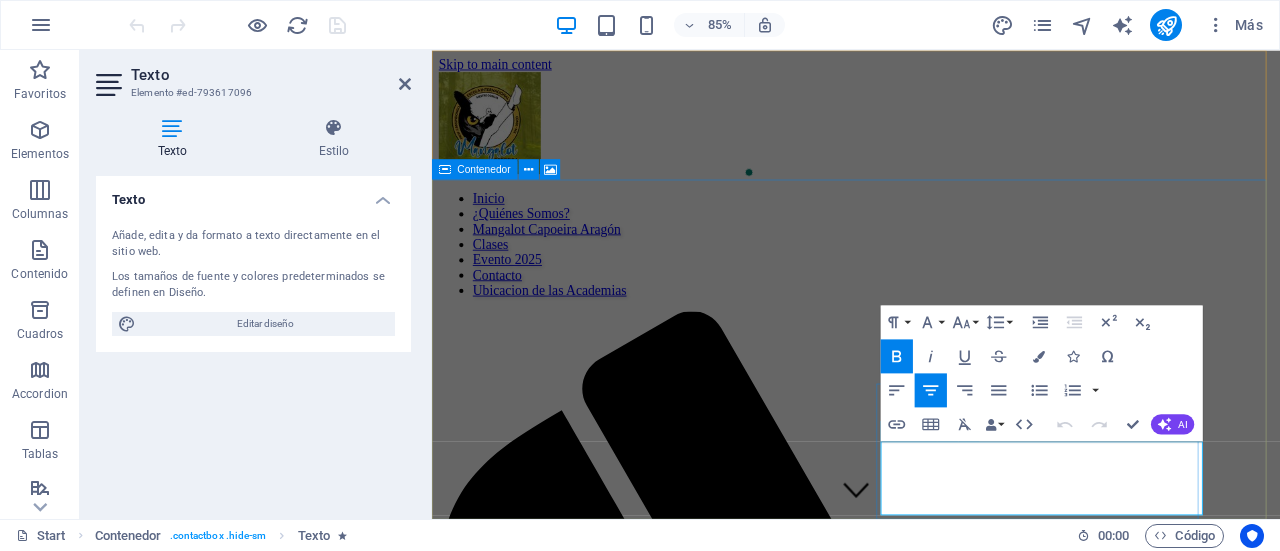 click at bounding box center (931, 11814) 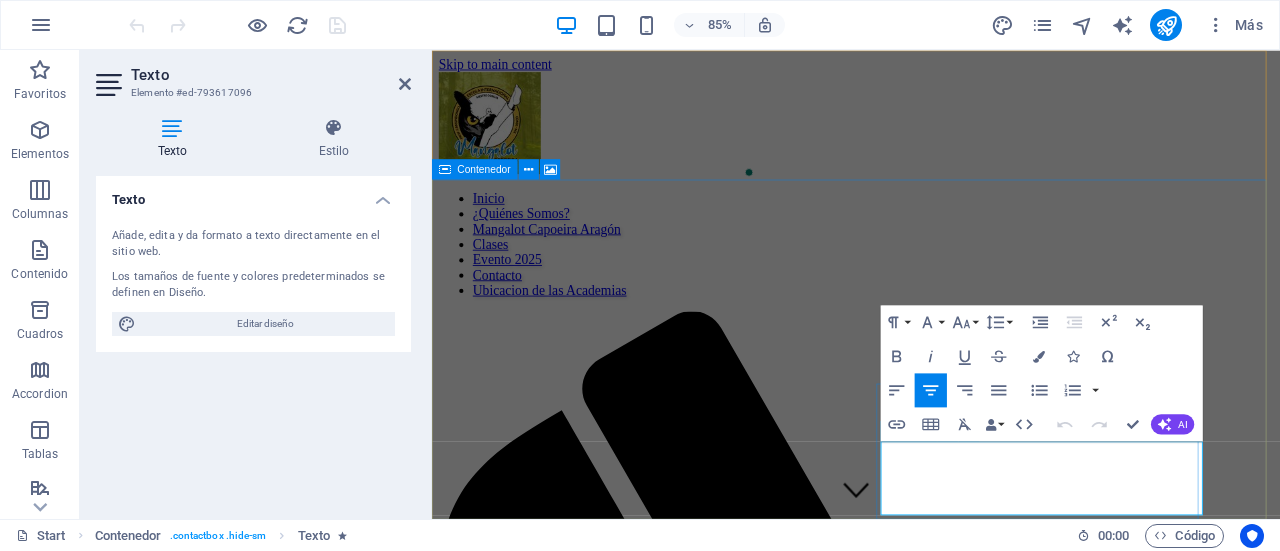 click at bounding box center [931, 11814] 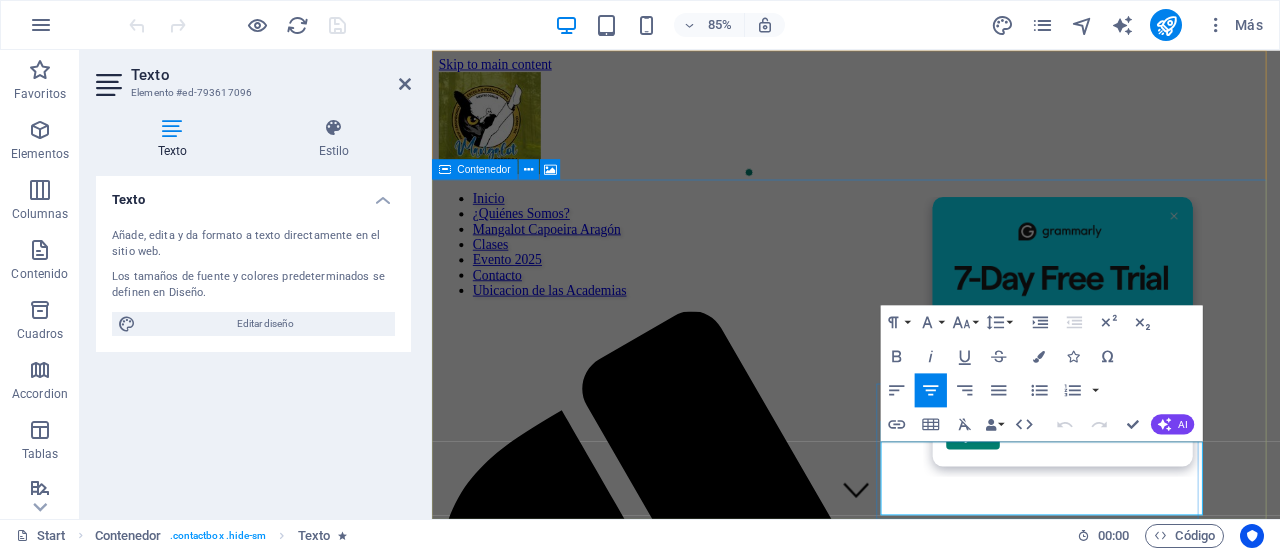 type 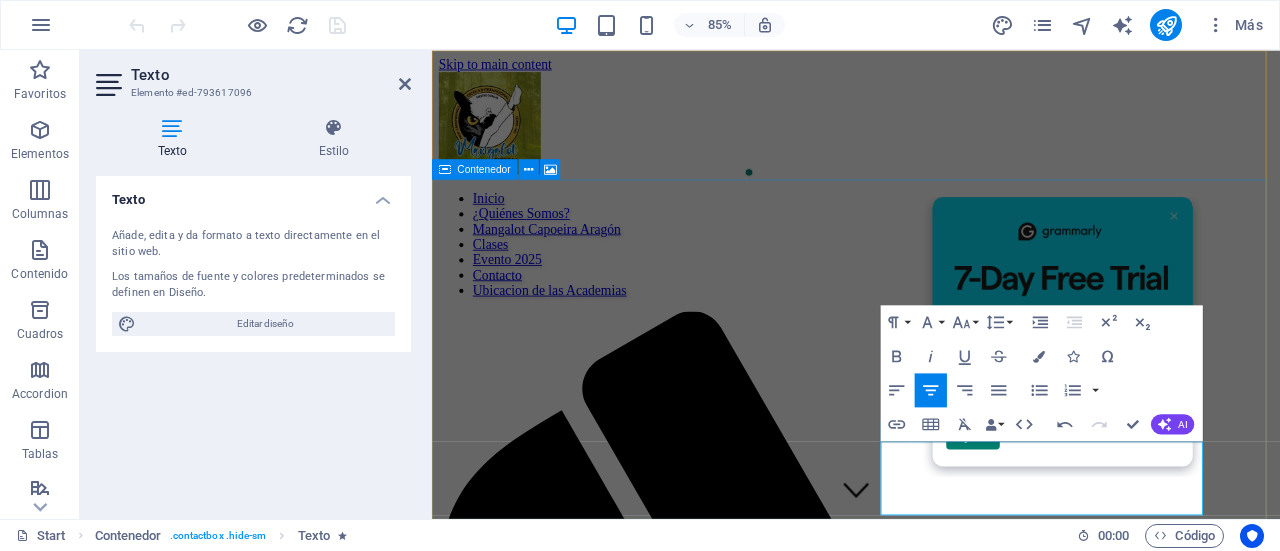 click at bounding box center (931, 1602) 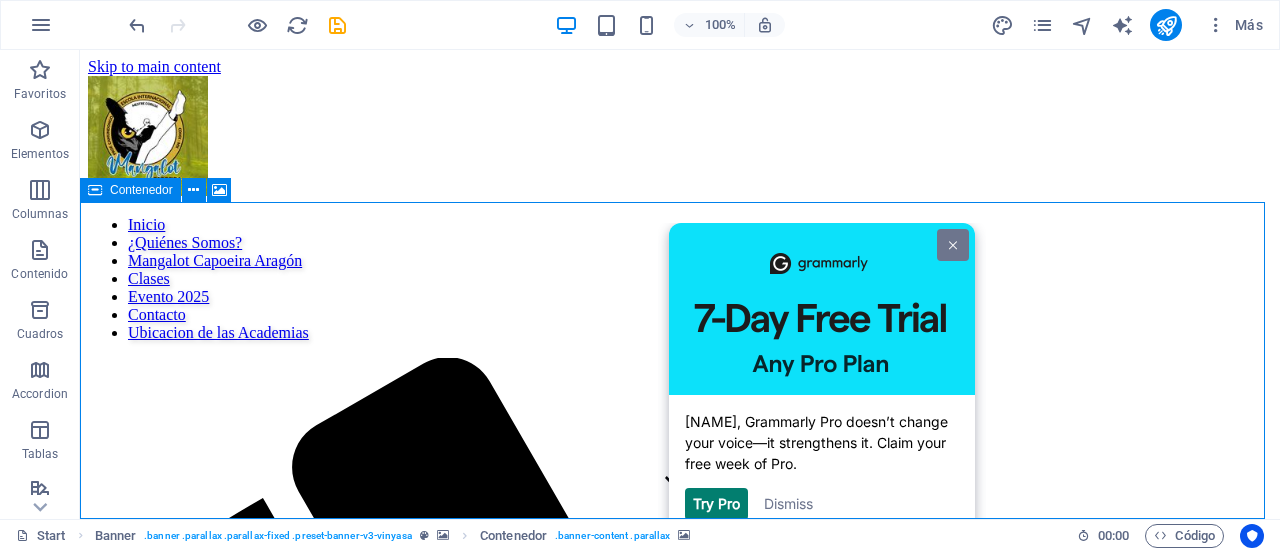 click at bounding box center [953, 244] 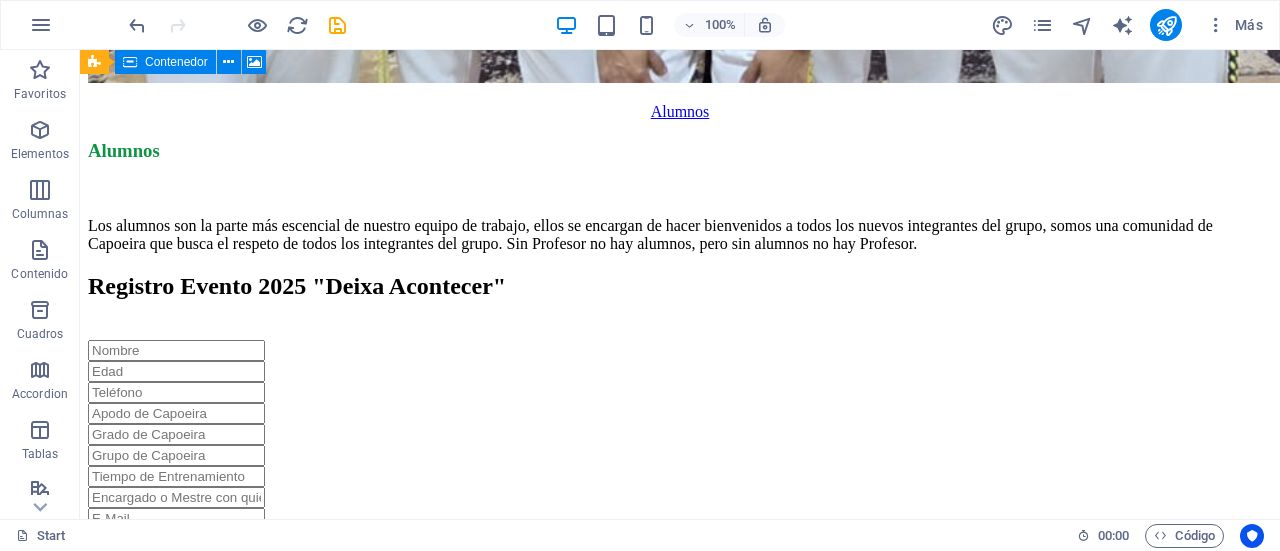 scroll, scrollTop: 9728, scrollLeft: 0, axis: vertical 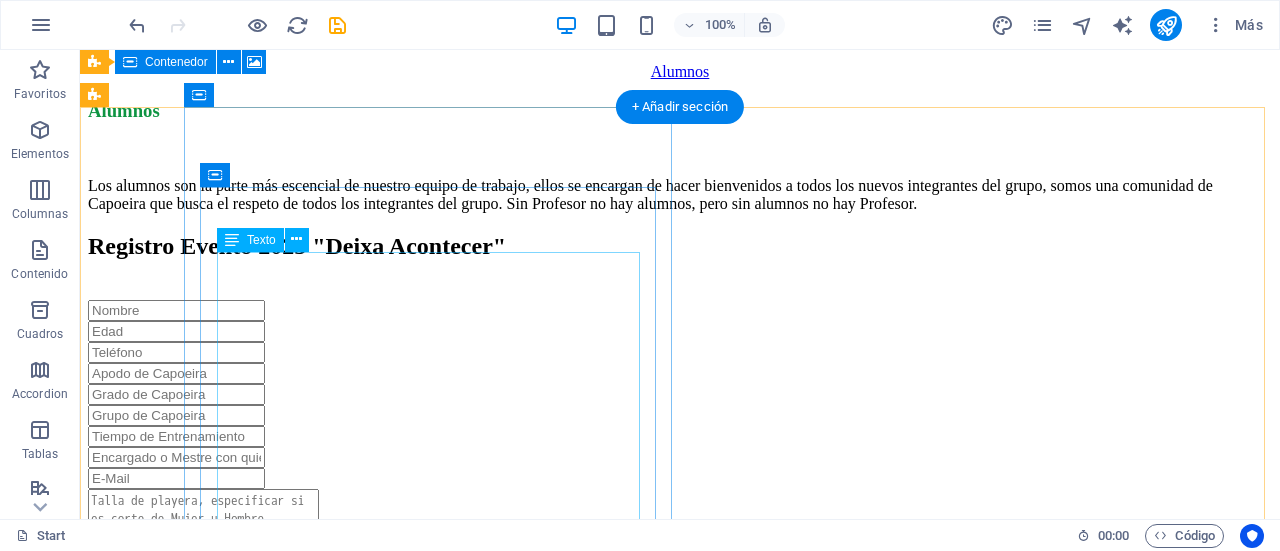 click on "Location [STREET], [COLONIA], [BOROUGH]. ,  [CITY]   [POSTAL_CODE]  Phone +[PHONE]  Email [EMAIL] Legal Notice  |  Privacy" at bounding box center [680, 1757] 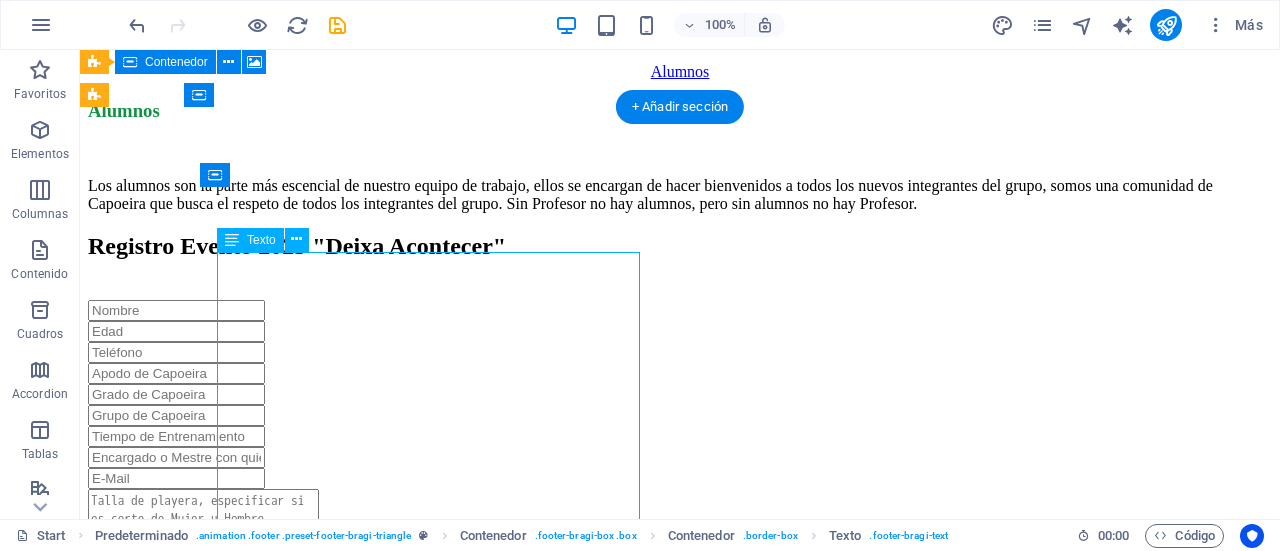 click on "Location [STREET], [COLONIA], [BOROUGH]. ,  [CITY]   [POSTAL_CODE]  Phone +[PHONE]  Email [EMAIL] Legal Notice  |  Privacy" at bounding box center [680, 1757] 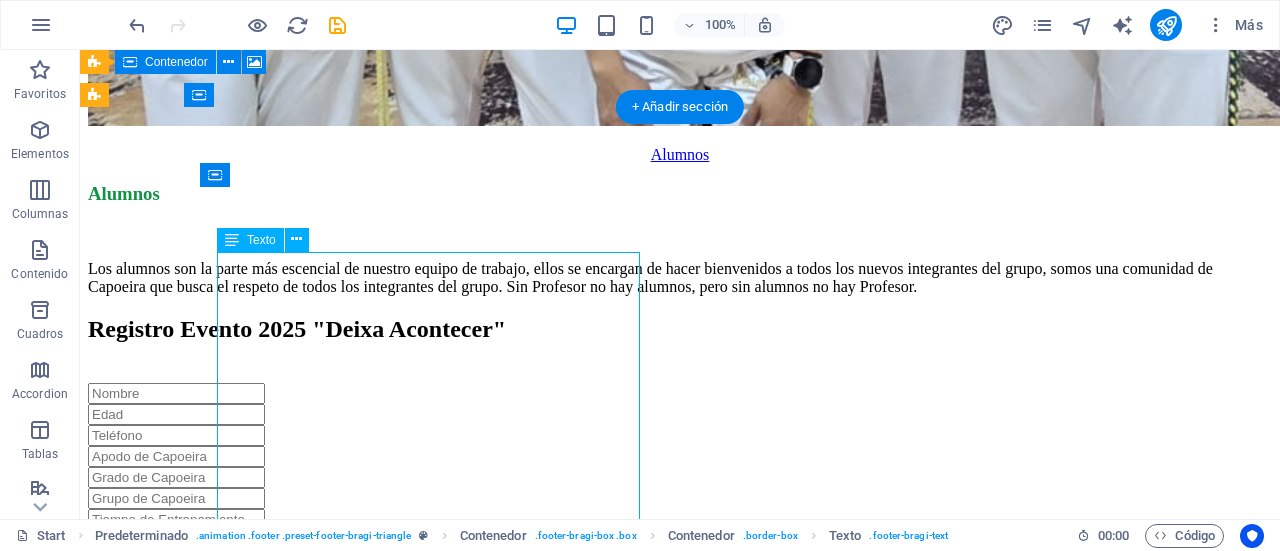scroll, scrollTop: 9923, scrollLeft: 0, axis: vertical 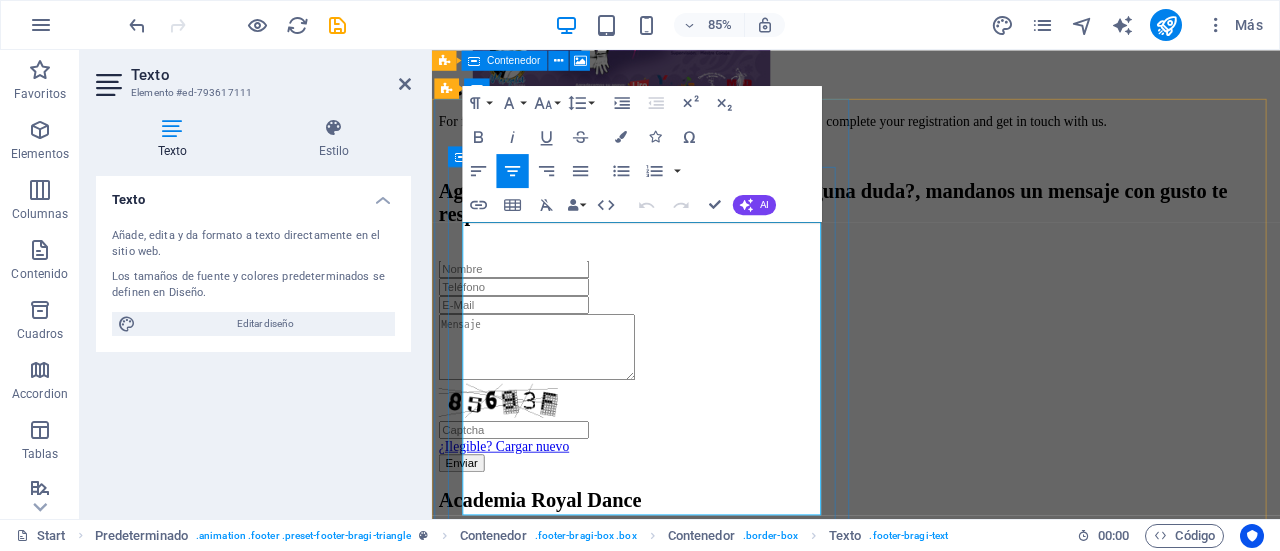click on "+52" at bounding box center [931, 791] 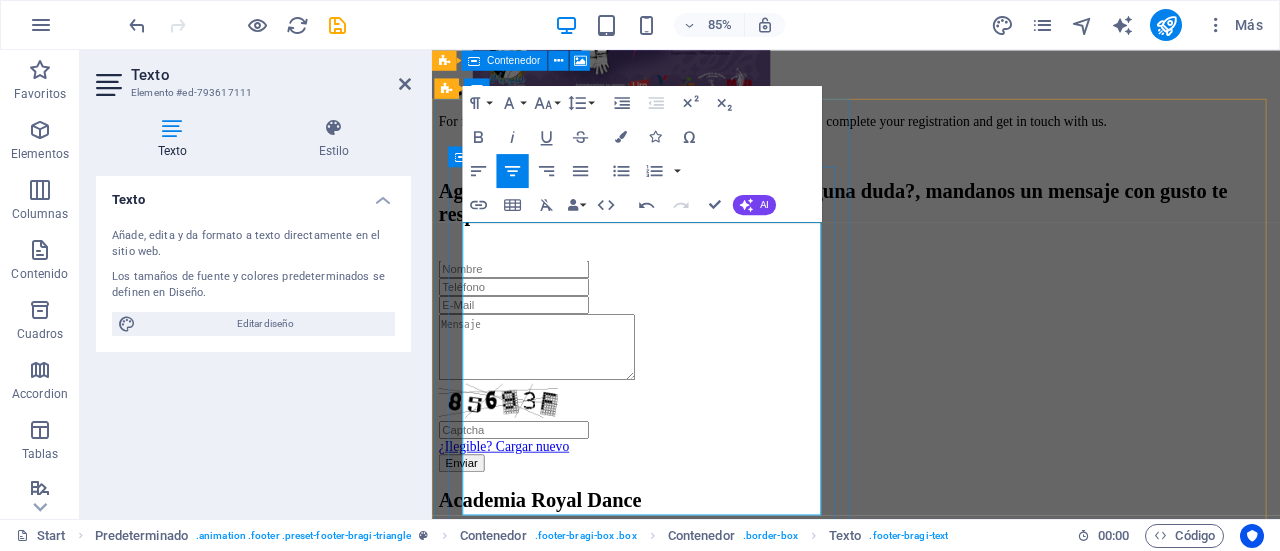 drag, startPoint x: 645, startPoint y: 437, endPoint x: 768, endPoint y: 440, distance: 123.03658 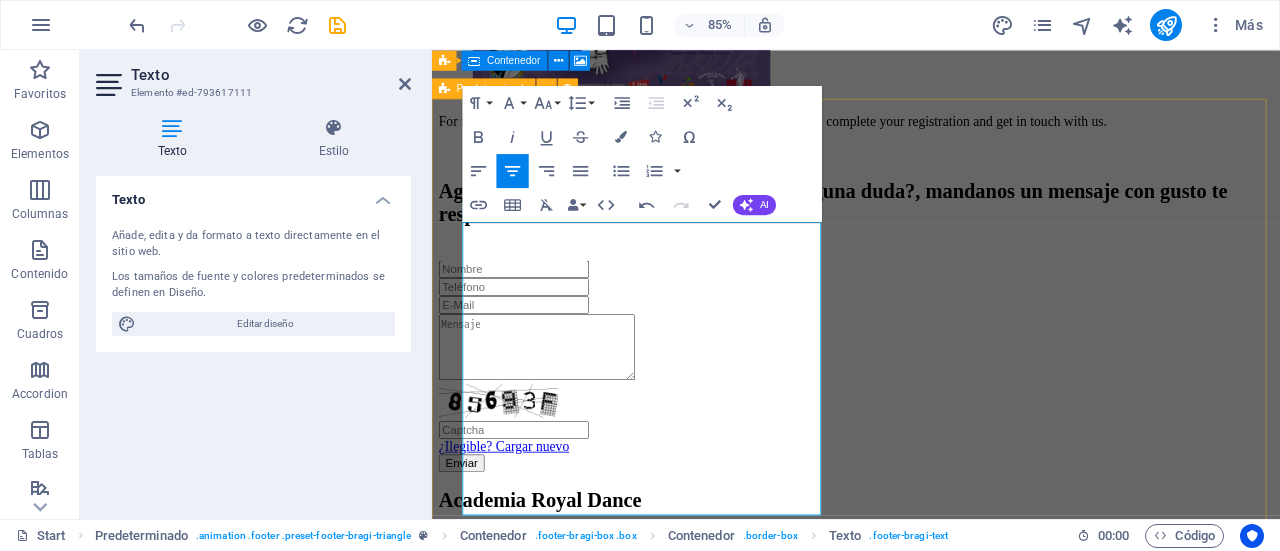 click on "Academia Royal Dance  Location [STREET], [COLONIA], [BOROUGH]. ,  [CITY]   [POSTAL_CODE]  Phone [PHONE]  Email [EMAIL] Legal Notice  |  Privacy" at bounding box center (931, 752) 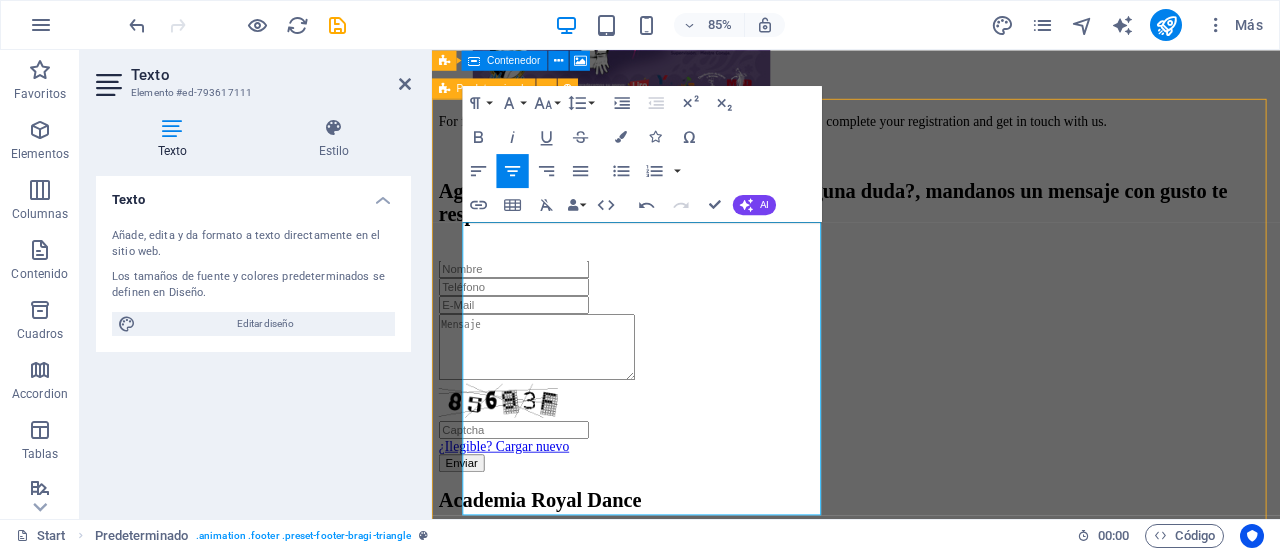 scroll, scrollTop: 9840, scrollLeft: 0, axis: vertical 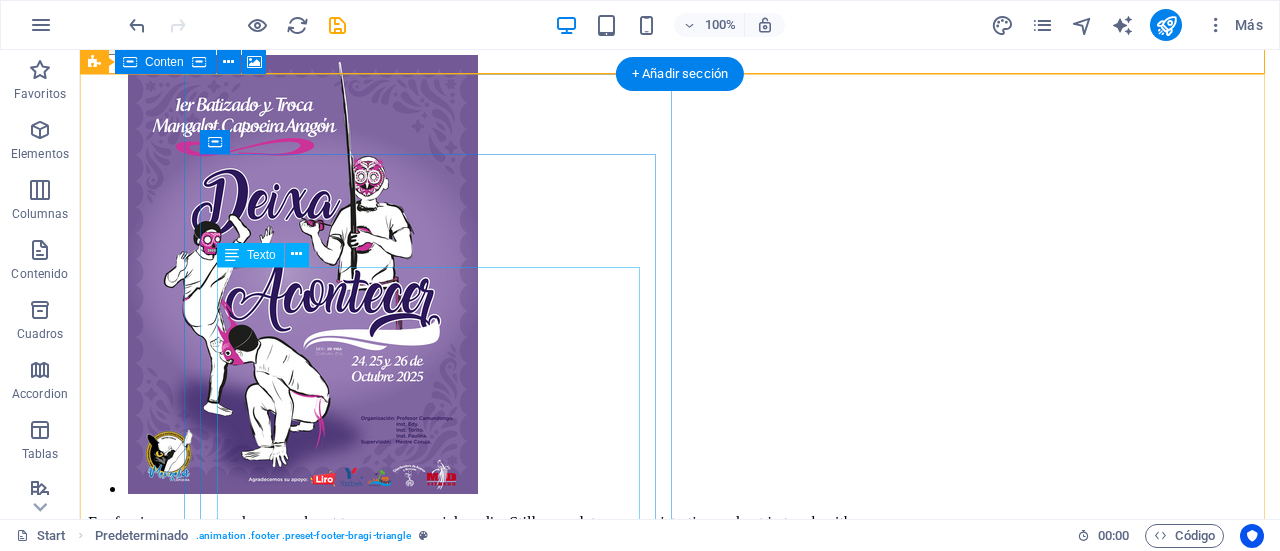 click on "Location [STREET] [MANZANA] [COLONIA], [POSTAL_CODE] [CITY], [STATE].  Phone +[PHONE]  Email [EMAIL] Legal Notice  |  Privacy" at bounding box center (680, 1513) 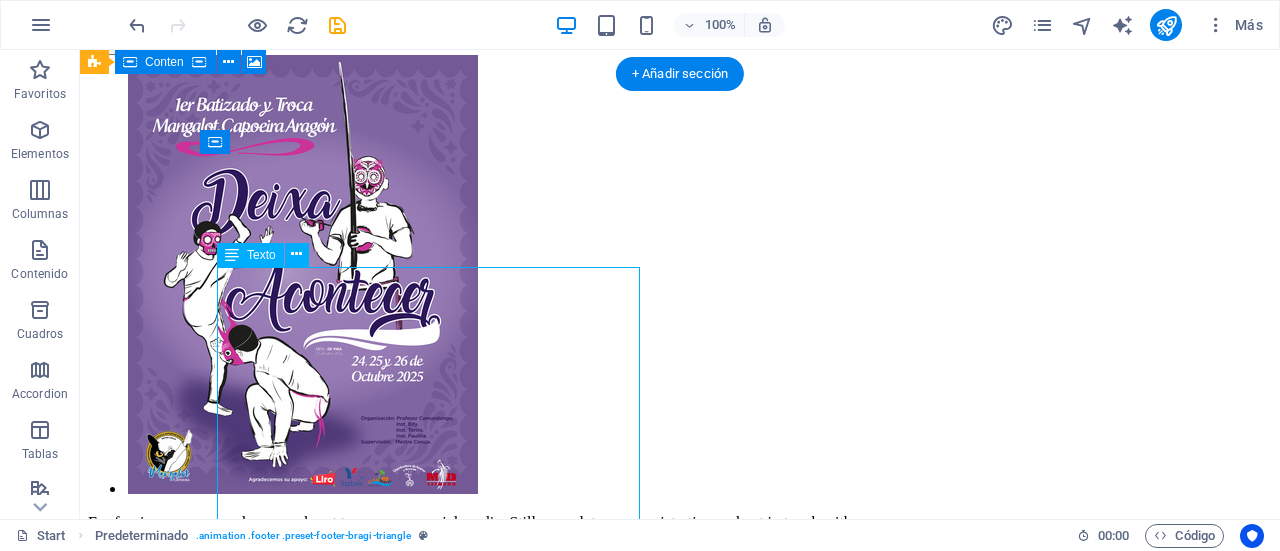 click on "Location [STREET] [MANZANA] [COLONIA], [POSTAL_CODE] [CITY], [STATE].  Phone +[PHONE]  Email [EMAIL] Legal Notice  |  Privacy" at bounding box center [680, 1513] 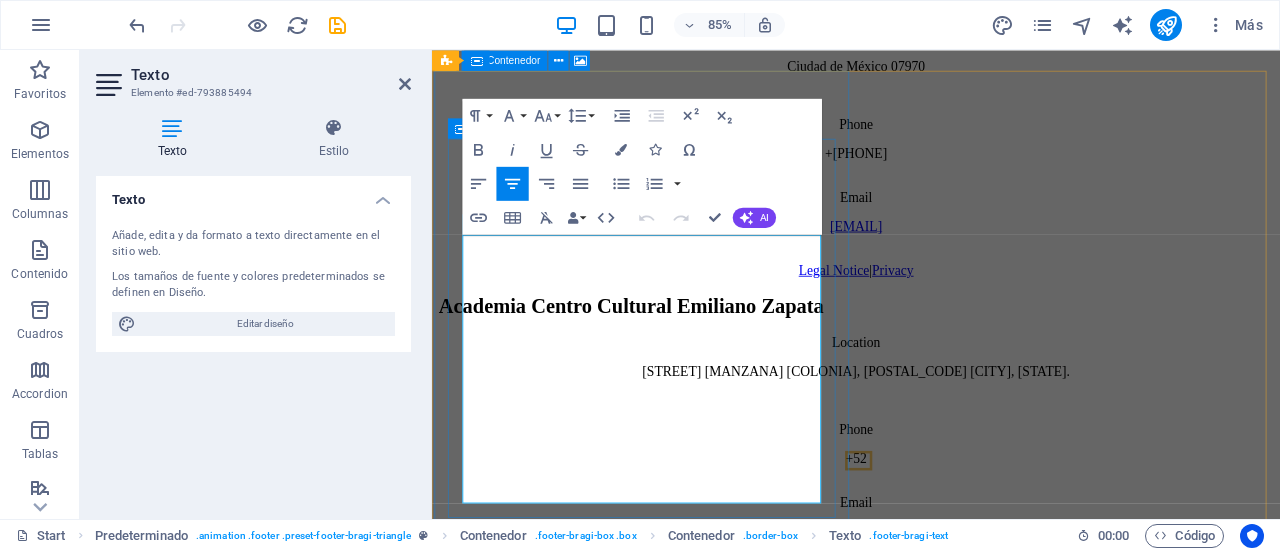 click on "+52" at bounding box center [930, 529] 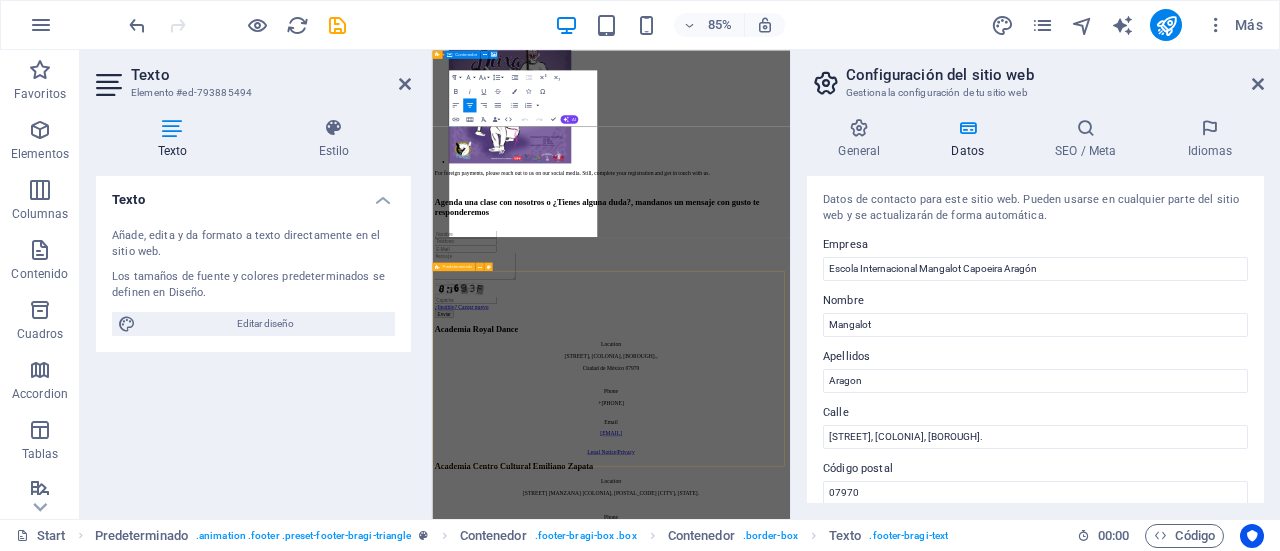 scroll, scrollTop: 11332, scrollLeft: 0, axis: vertical 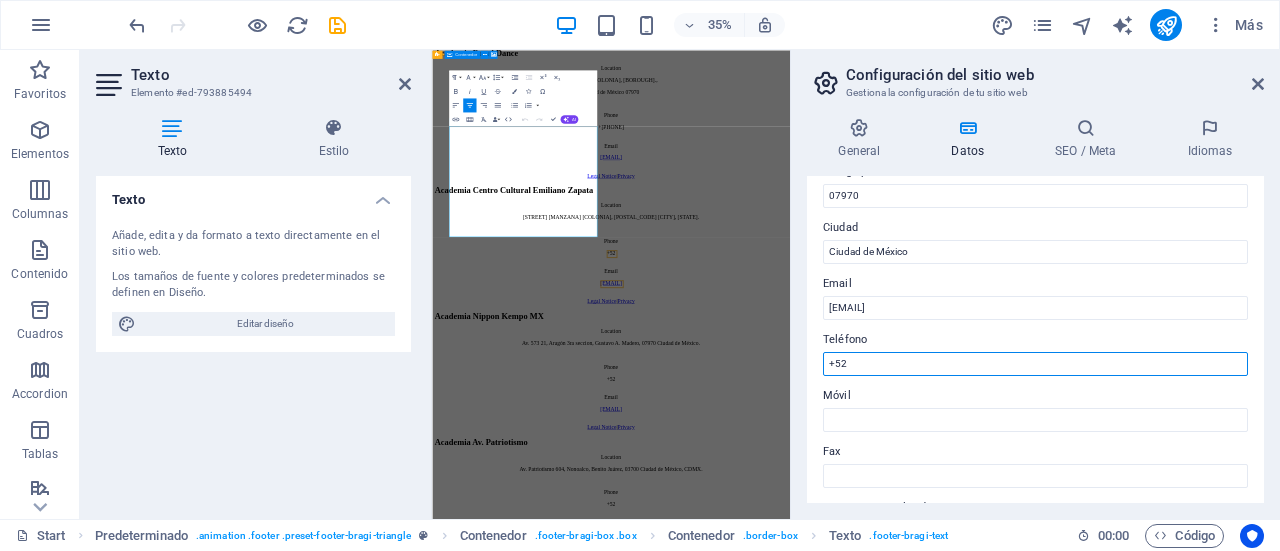 click on "+52" at bounding box center [1035, 364] 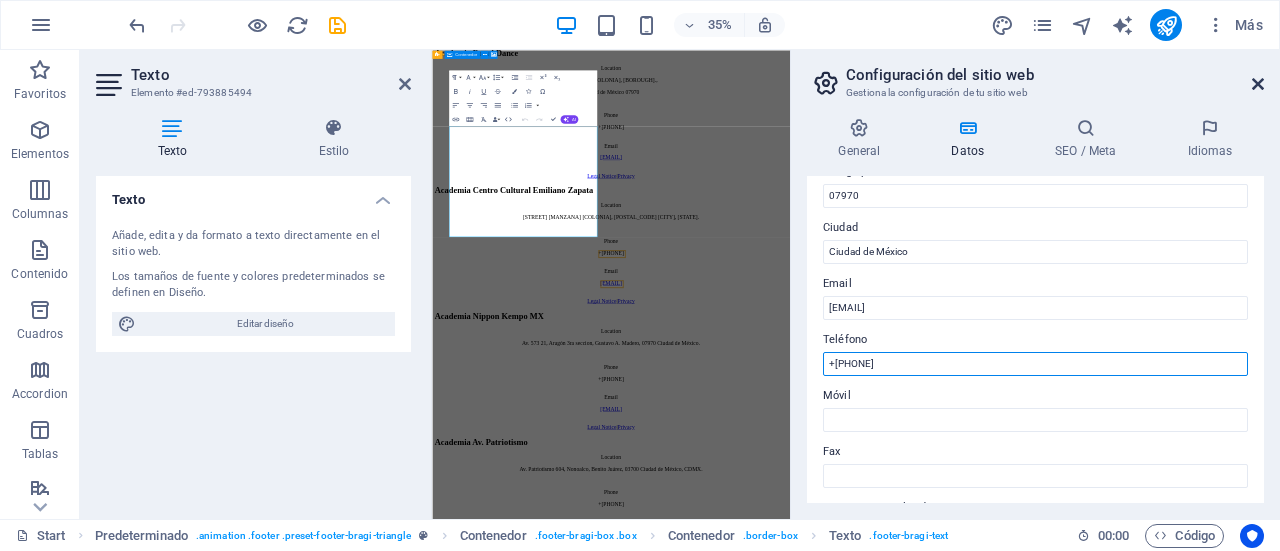 type on "+[PHONE]" 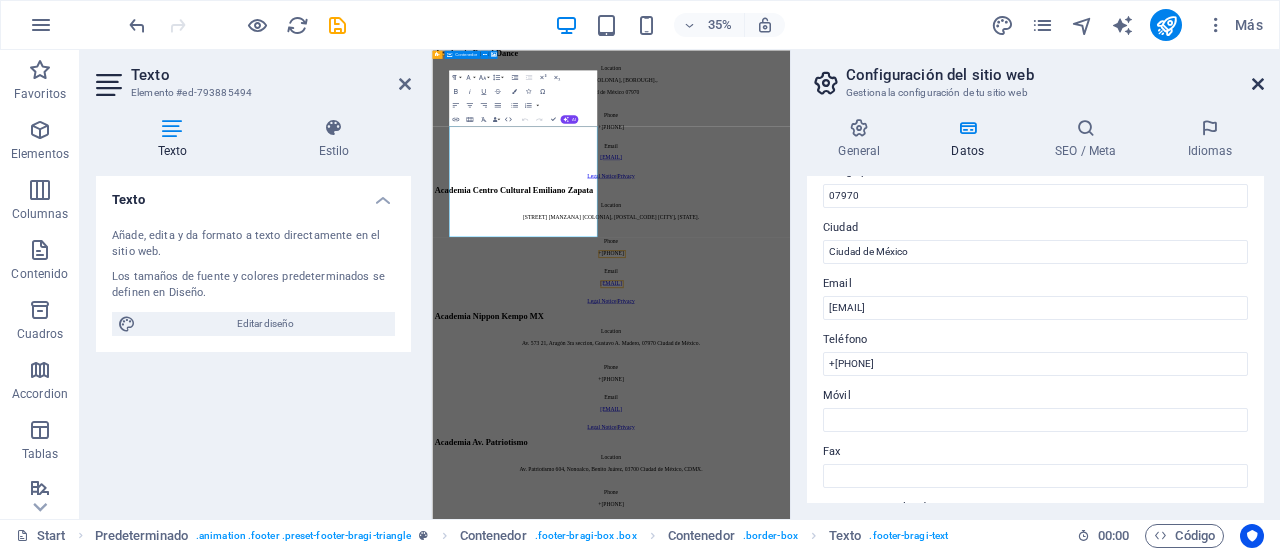 click at bounding box center (1258, 84) 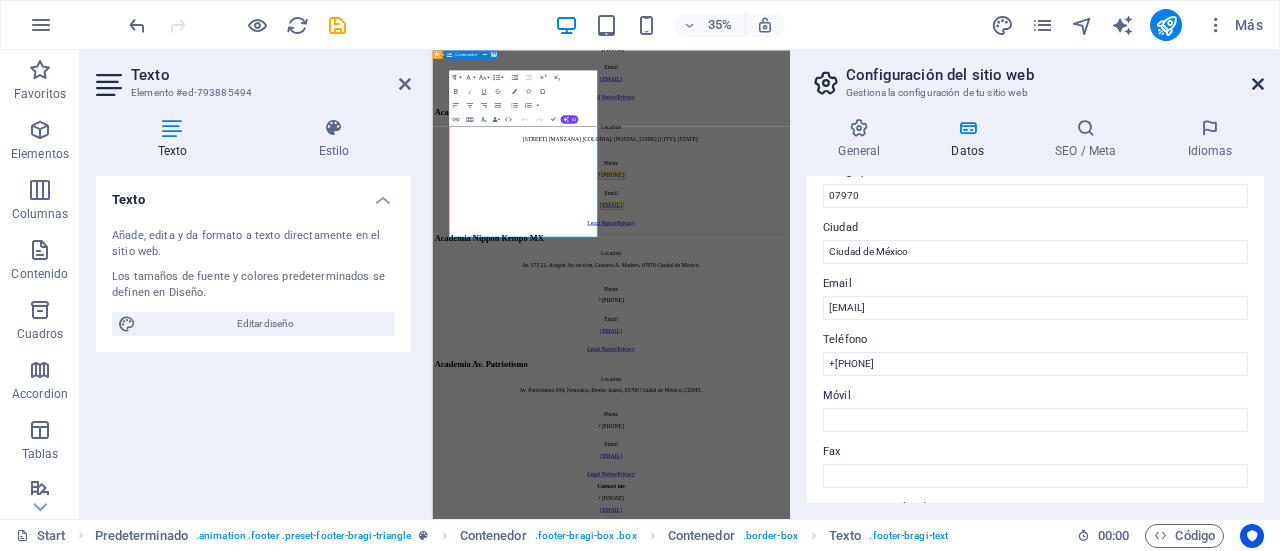 scroll, scrollTop: 10543, scrollLeft: 0, axis: vertical 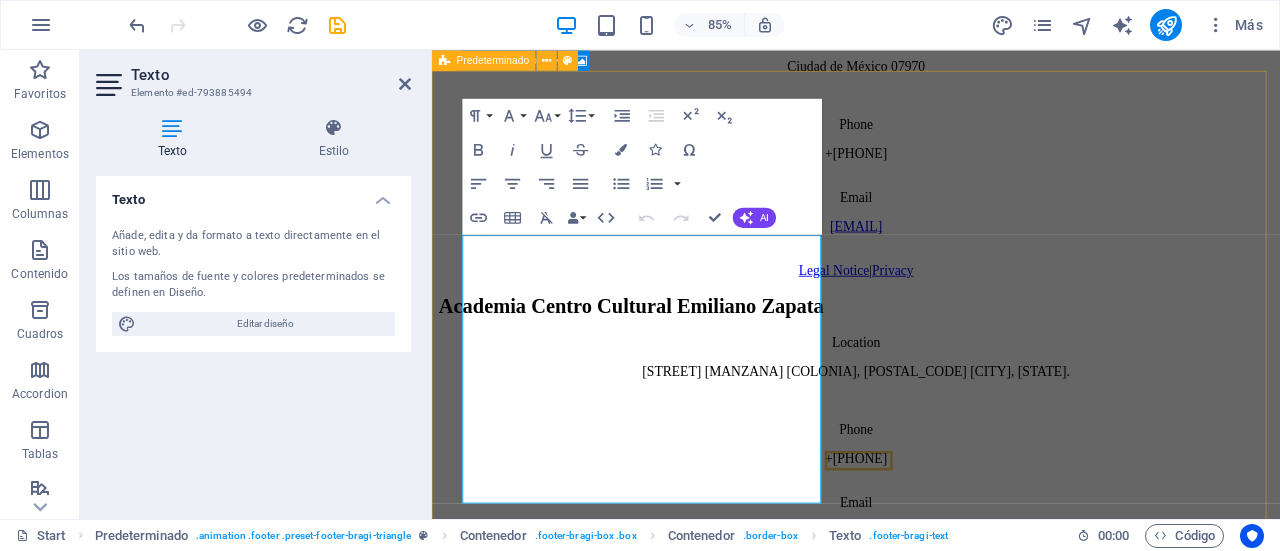 click on "Academia Centro Cultural Emiliano Zapata  Location [STREET] [MANZANA] [COLONIA], [POSTAL_CODE] [CITY], [STATE].  Phone [PHONE]  Email [EMAIL] Legal Notice  |  Privacy" at bounding box center (931, 507) 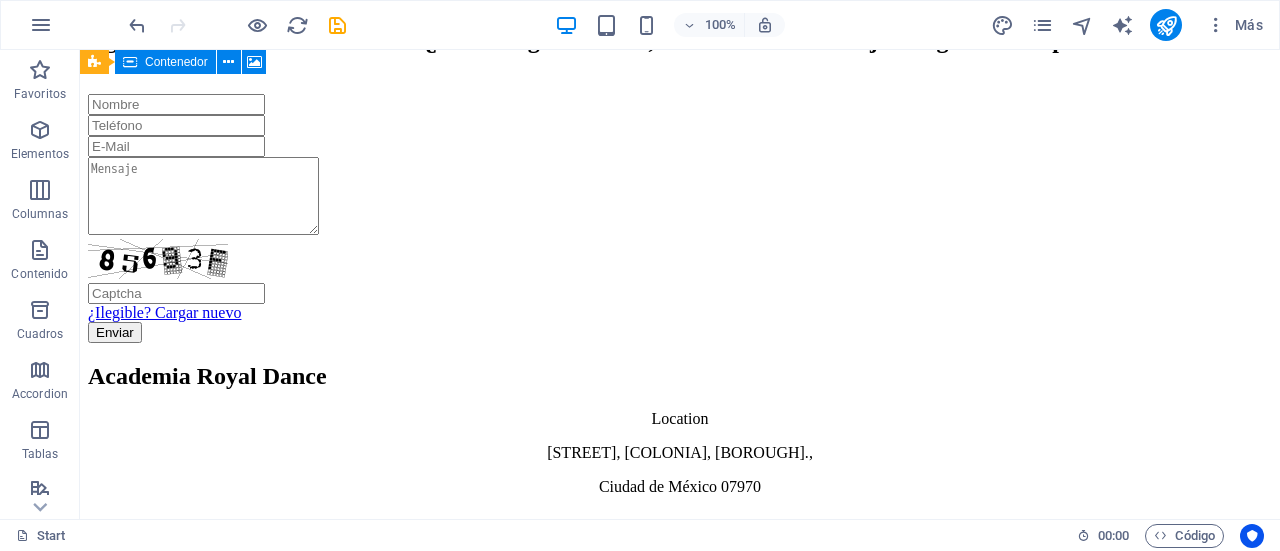 scroll, scrollTop: 11098, scrollLeft: 0, axis: vertical 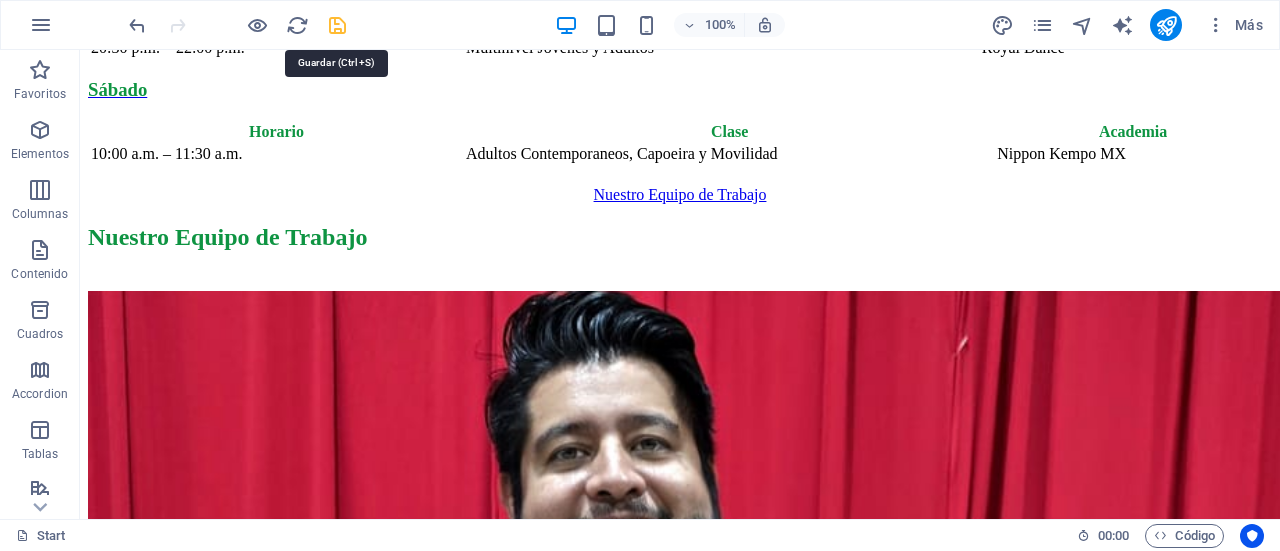 click at bounding box center [337, 25] 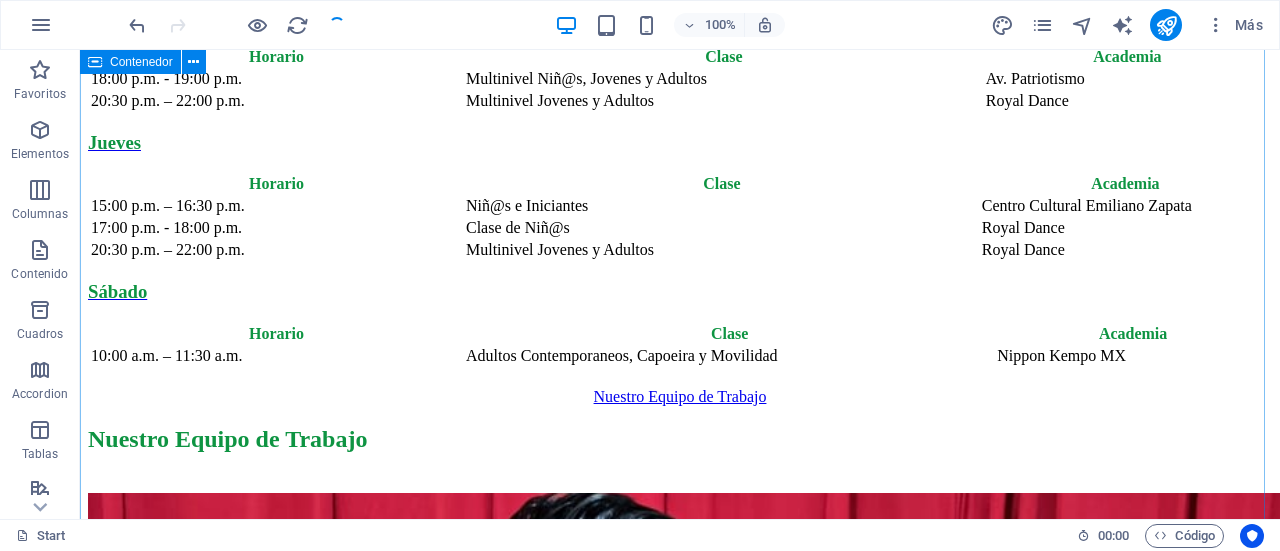 scroll, scrollTop: 3938, scrollLeft: 0, axis: vertical 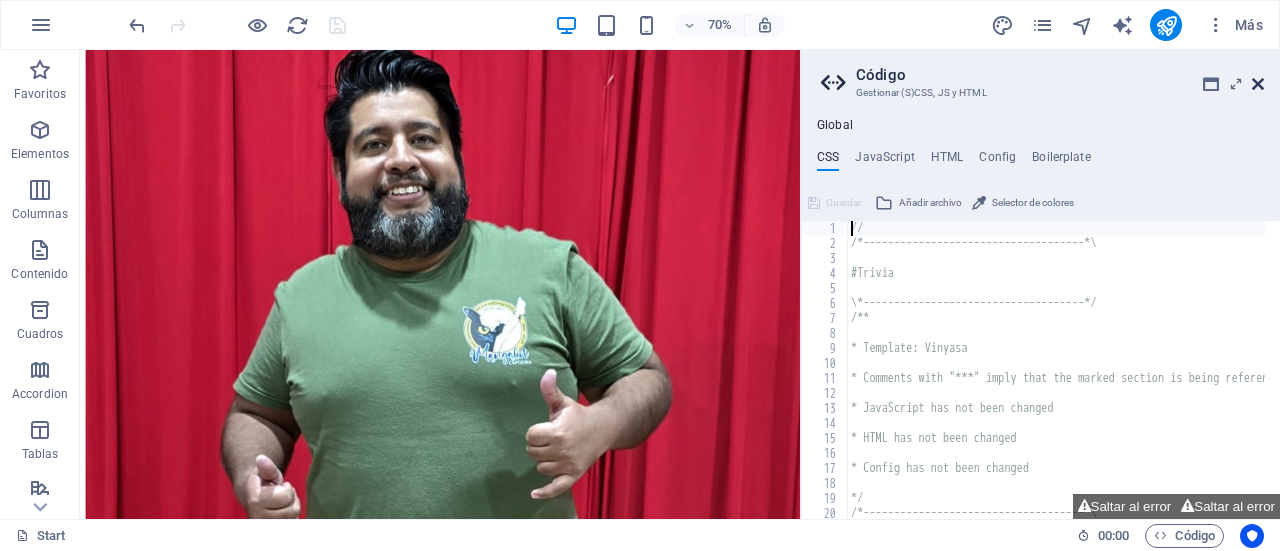 click at bounding box center (1258, 84) 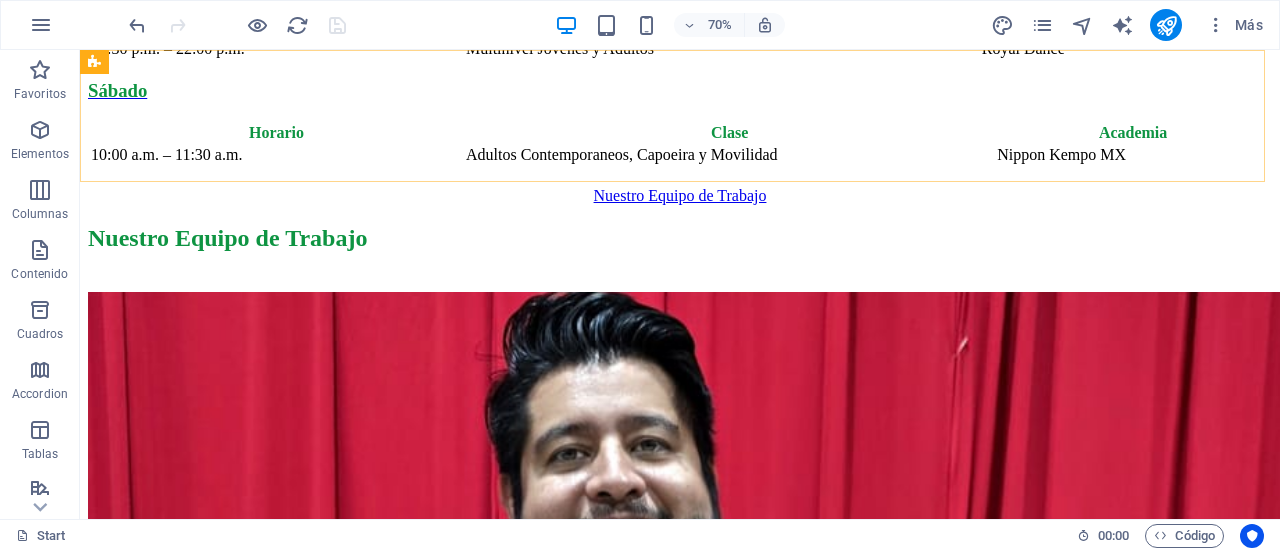 scroll, scrollTop: 3737, scrollLeft: 0, axis: vertical 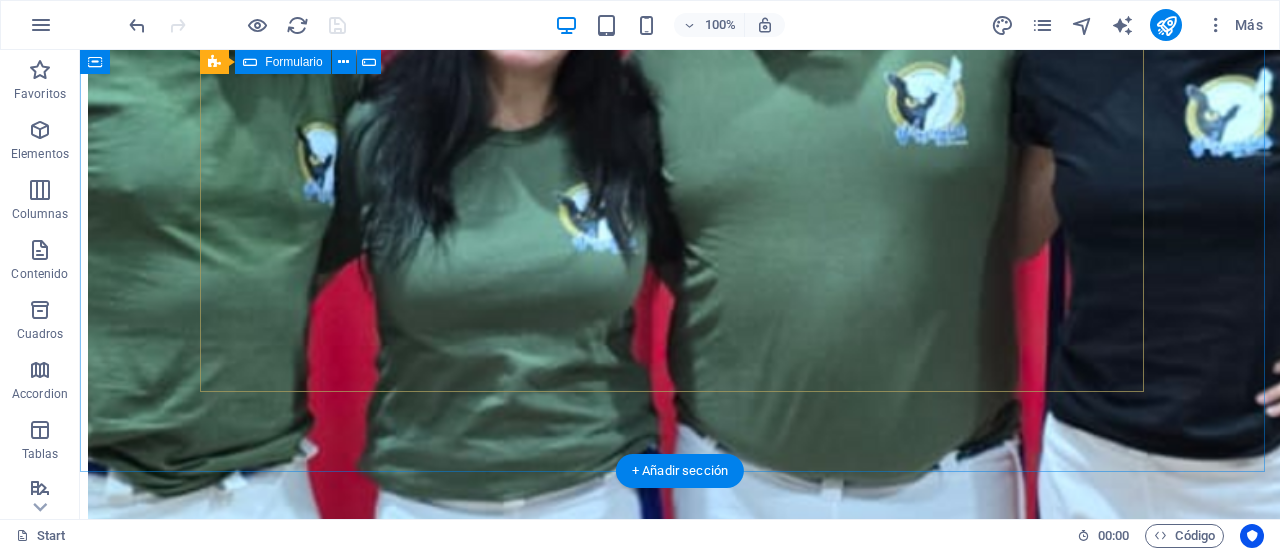 click on "¿Ilegible? Cargar nuevo Enviar" at bounding box center [680, 1961] 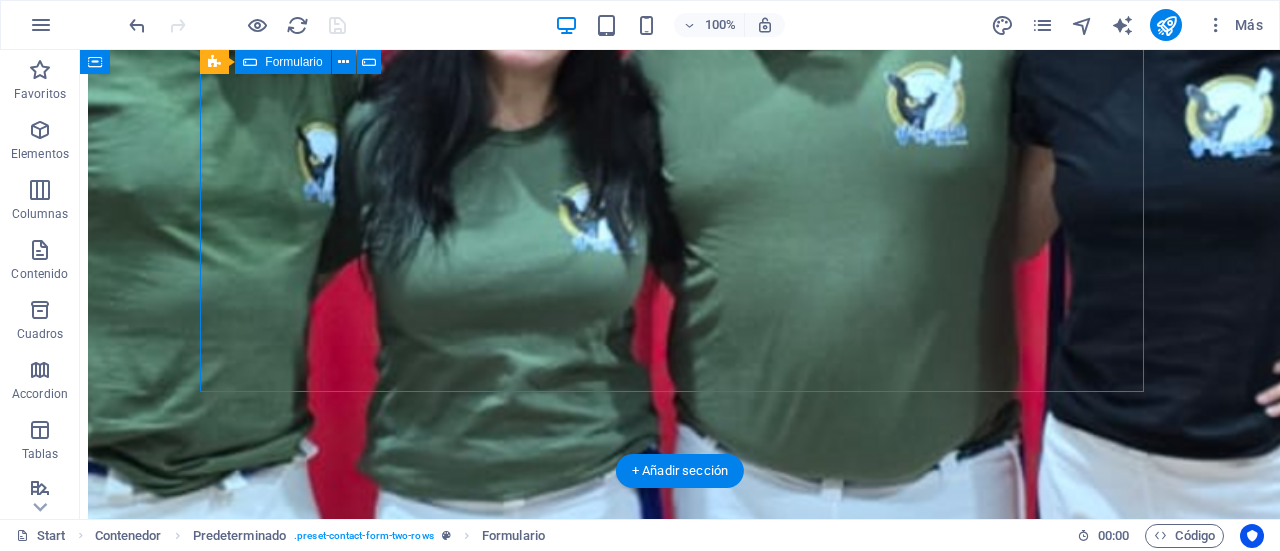 click on "¿Ilegible? Cargar nuevo Enviar" at bounding box center (680, 1961) 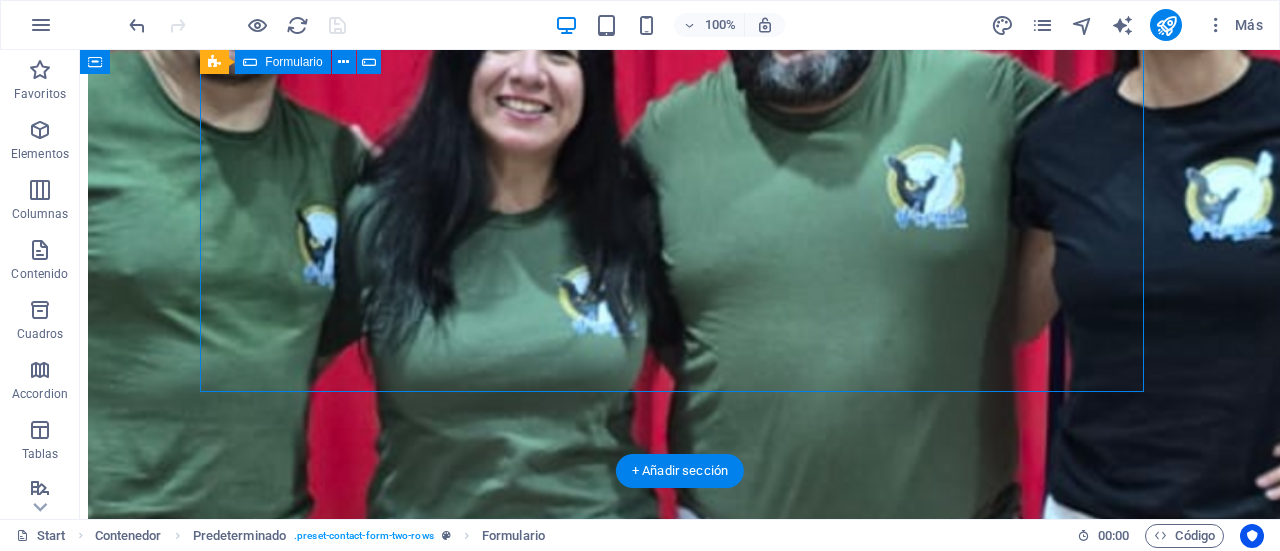 scroll, scrollTop: 8449, scrollLeft: 0, axis: vertical 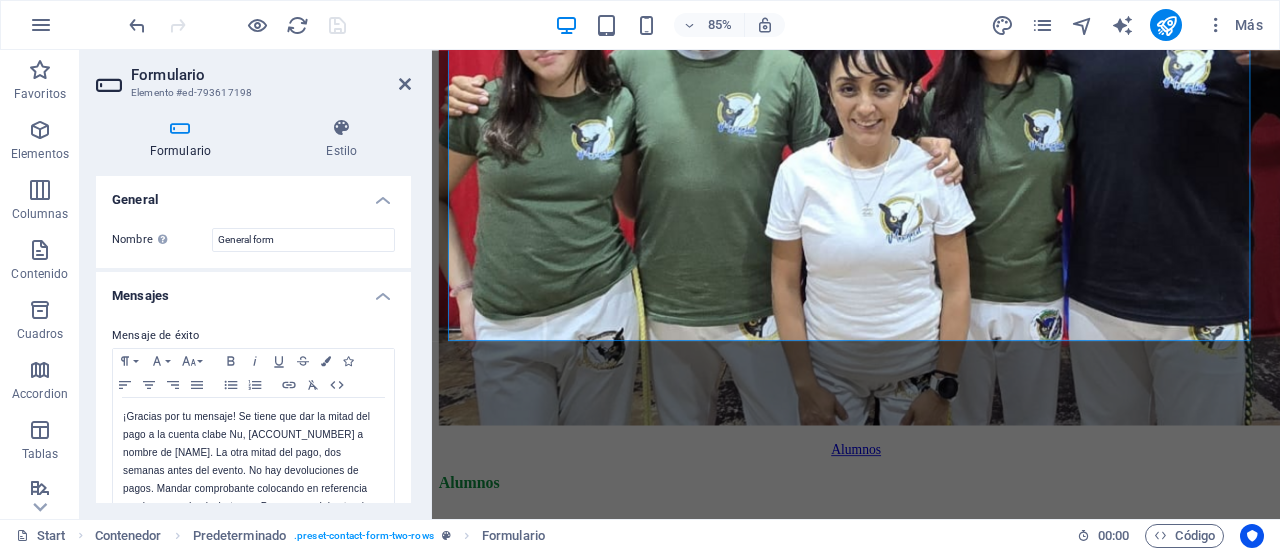 click on "Formulario Estilo General Nombre Define un nombre para el formulario. General form Mensajes Mensaje de éxito Paragraph Format Normal Heading 1 Heading 2 Heading 3 Heading 4 Heading 5 Heading 6 Code Font Family Arial Georgia Impact Tahoma Times New Roman Verdana Josefin Slab Lato Open Sans Font Size 8 9 10 11 12 14 18 24 30 36 48 60 72 96 Bold Italic Underline Strikethrough Colors Icons Align Left Align Center Align Right Align Justify Unordered List Ordered List Insert Link Clear Formatting HTML ¡Gracias por tu mensaje! Se tiene que dar la mitad del pago a la cuenta clabe Nu, [ACCOUNT_NUMBER] a nombre de [NAME]. La otra mitad del pago, dos semanas antes del evento. No hay devoluciones de pagos. Mandar comprobante colocando en referencia nombre y apodo al whatsapp. Para pagos del extranjero, ponerse en contacto en nuestras redes.  F or foreigns payments please contact us in our social media.  Cualquier duda contactenos en nuestras redes. Any questions please contact us in our social media.  Normal" at bounding box center (253, 310) 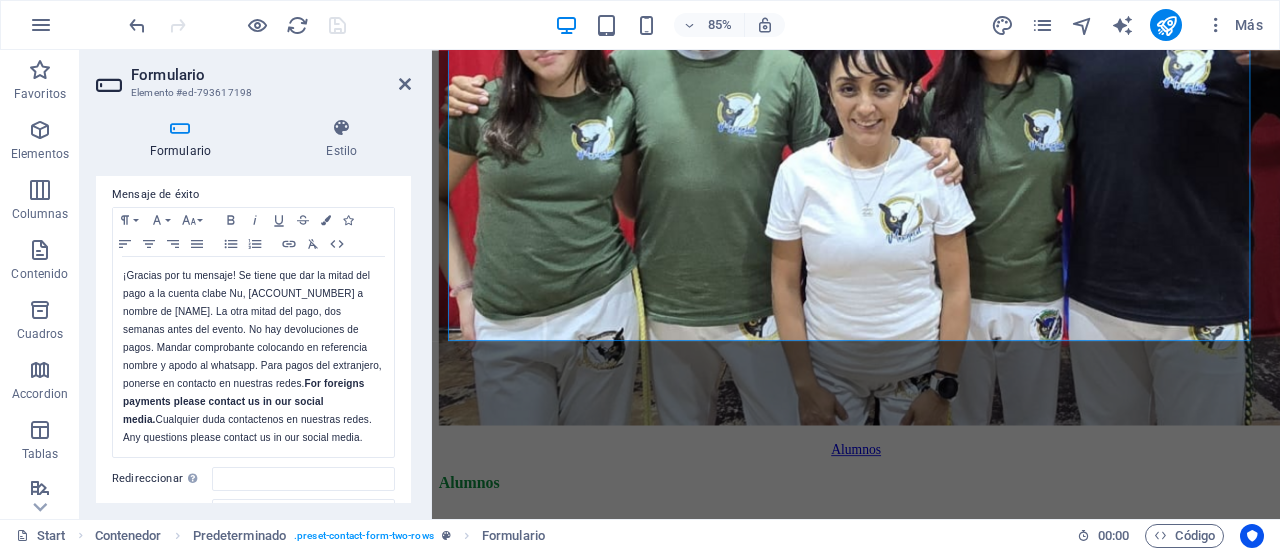 scroll, scrollTop: 172, scrollLeft: 0, axis: vertical 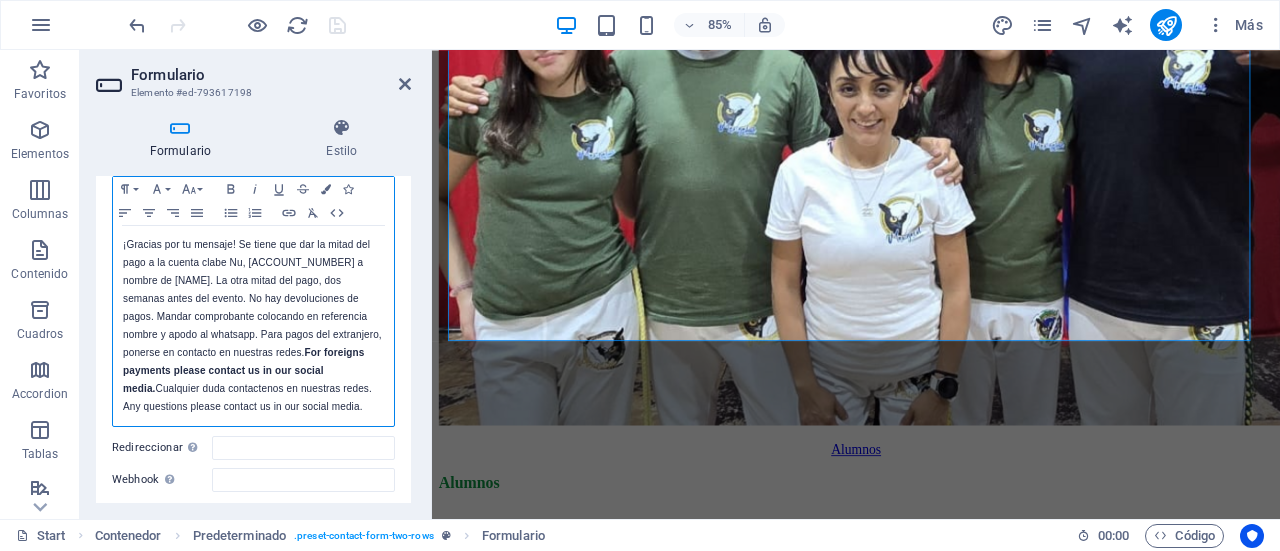 click on "¡Gracias por tu mensaje! Se tiene que dar la mitad del pago a la cuenta clabe Nu, [ACCOUNT_NUMBER] a nombre de [NAME]. La otra mitad del pago, dos semanas antes del evento. No hay devoluciones de pagos. Mandar comprobante colocando en referencia nombre y apodo al whatsapp. Para pagos del extranjero, ponerse en contacto en nuestras redes.  F or foreigns payments please contact us in our social media.  Cualquier duda contactenos en nuestras redes. Any questions please contact us in our social media." at bounding box center (253, 326) 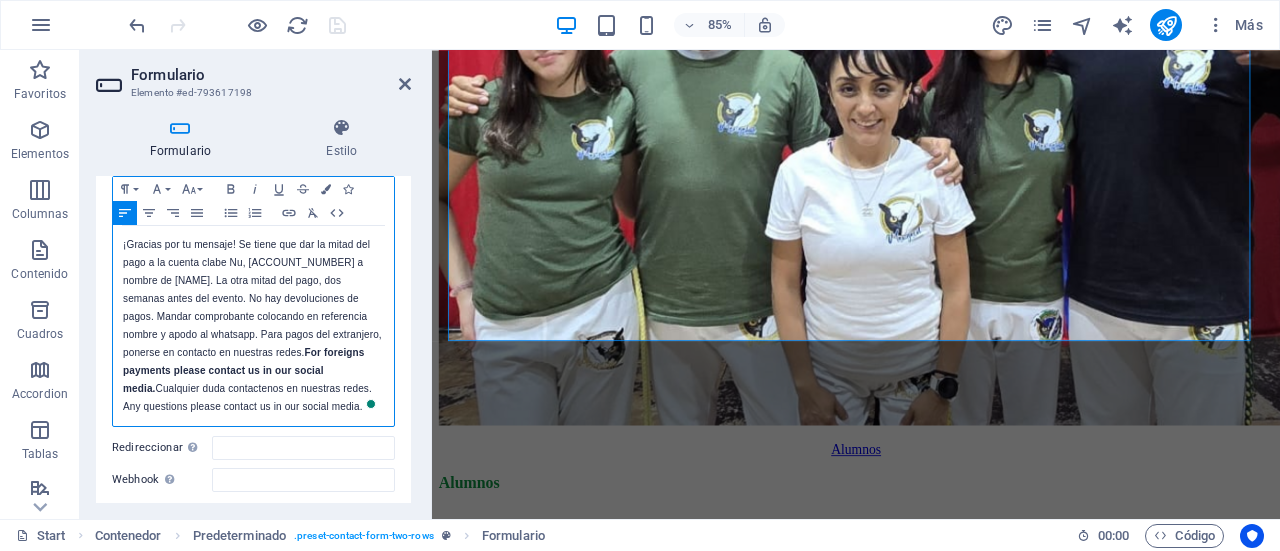scroll, scrollTop: 172, scrollLeft: 0, axis: vertical 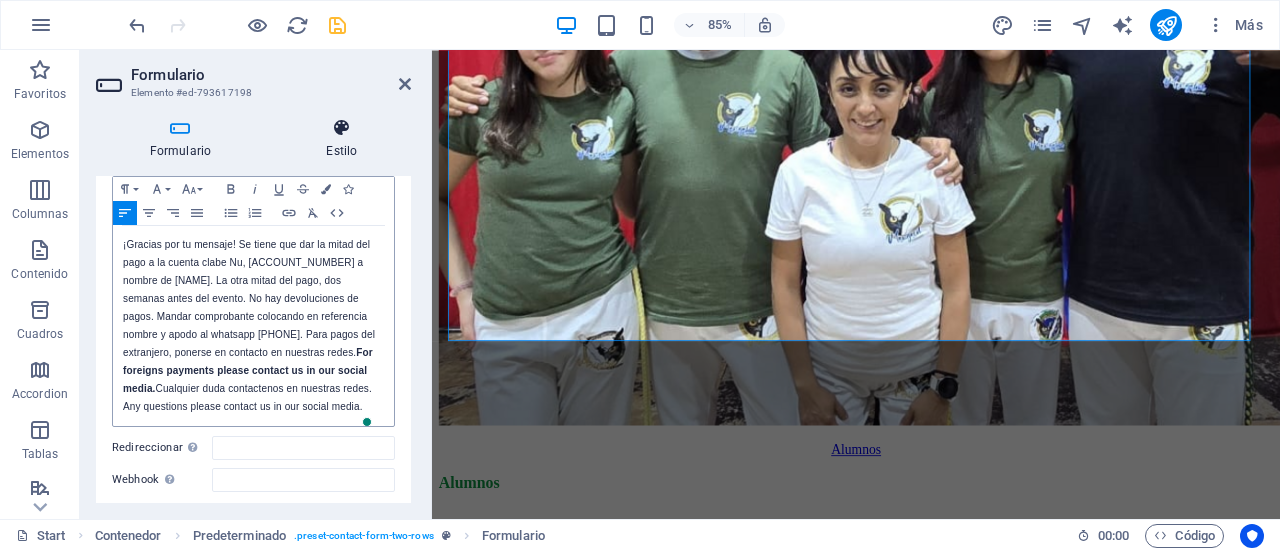 click at bounding box center (342, 128) 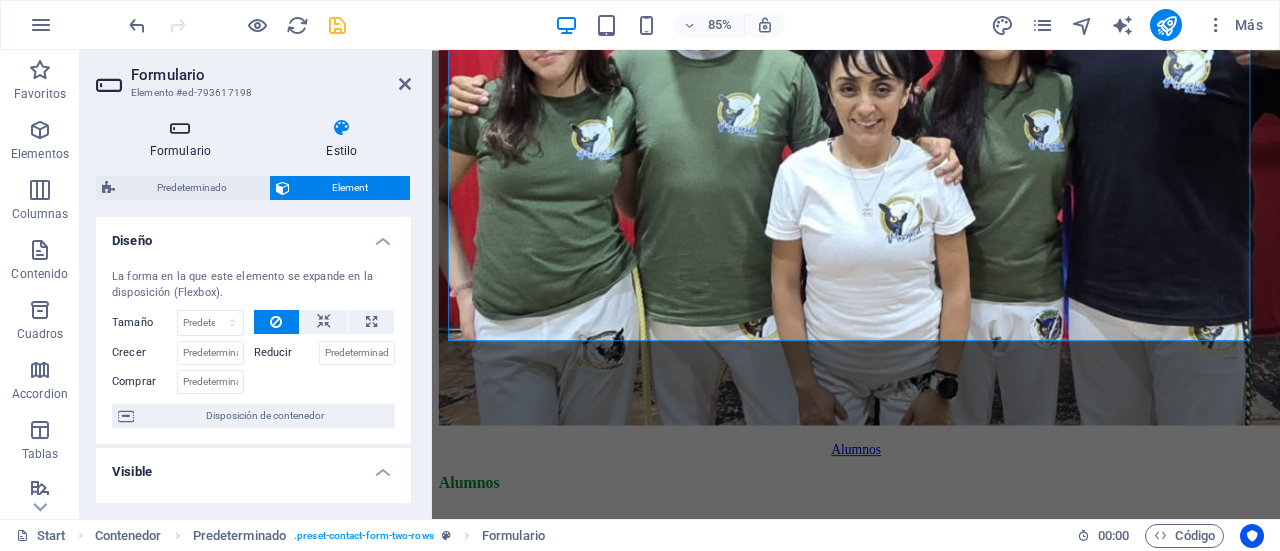 click at bounding box center [180, 128] 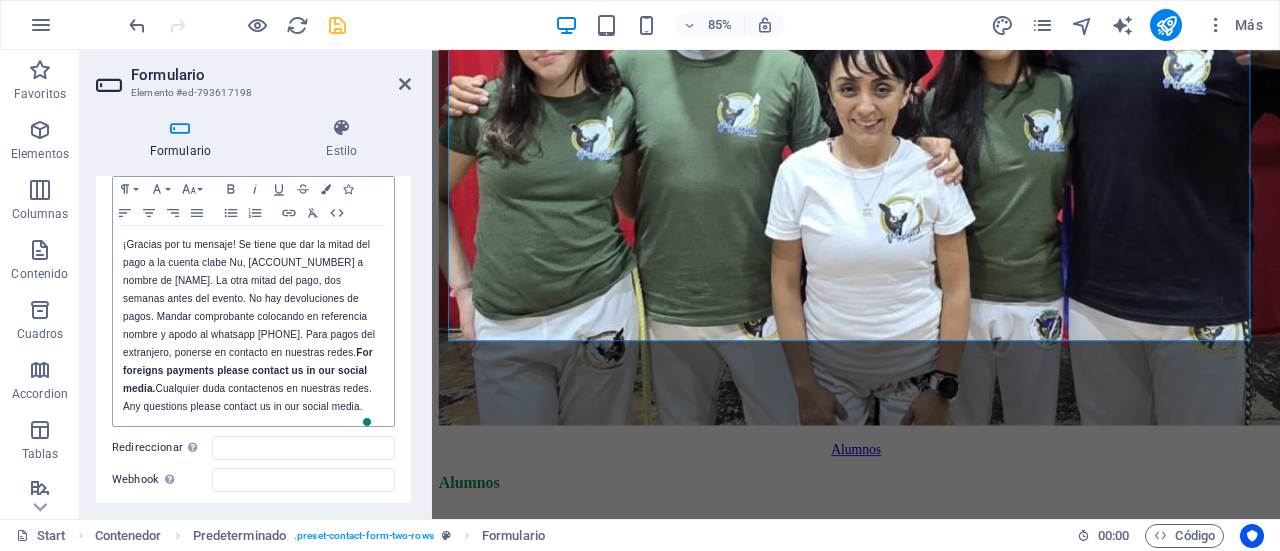 scroll, scrollTop: 372, scrollLeft: 0, axis: vertical 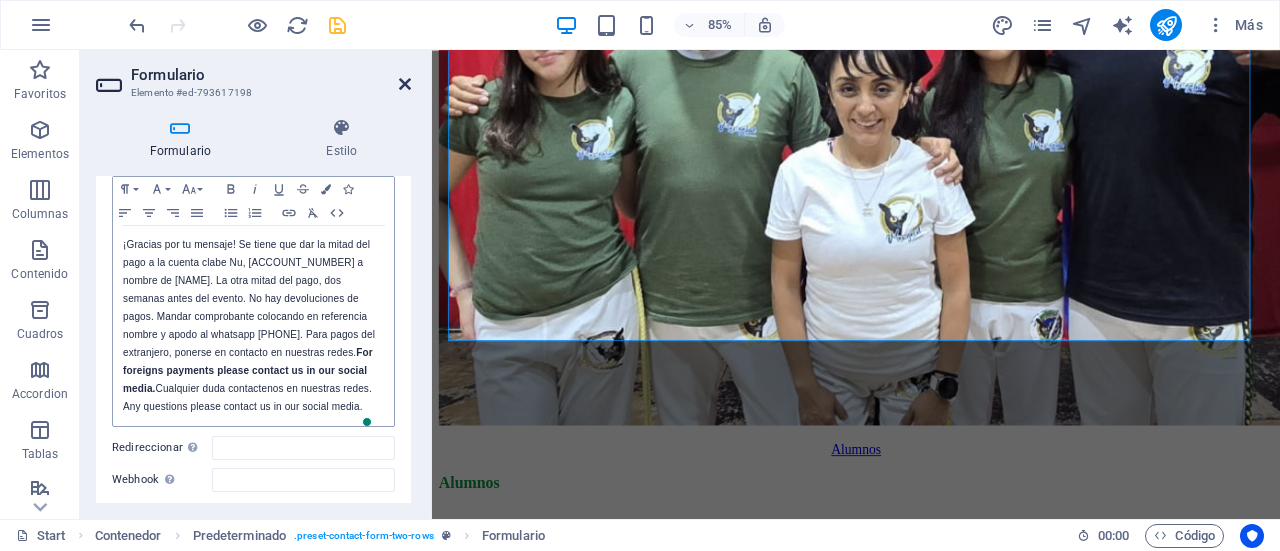 click at bounding box center (405, 84) 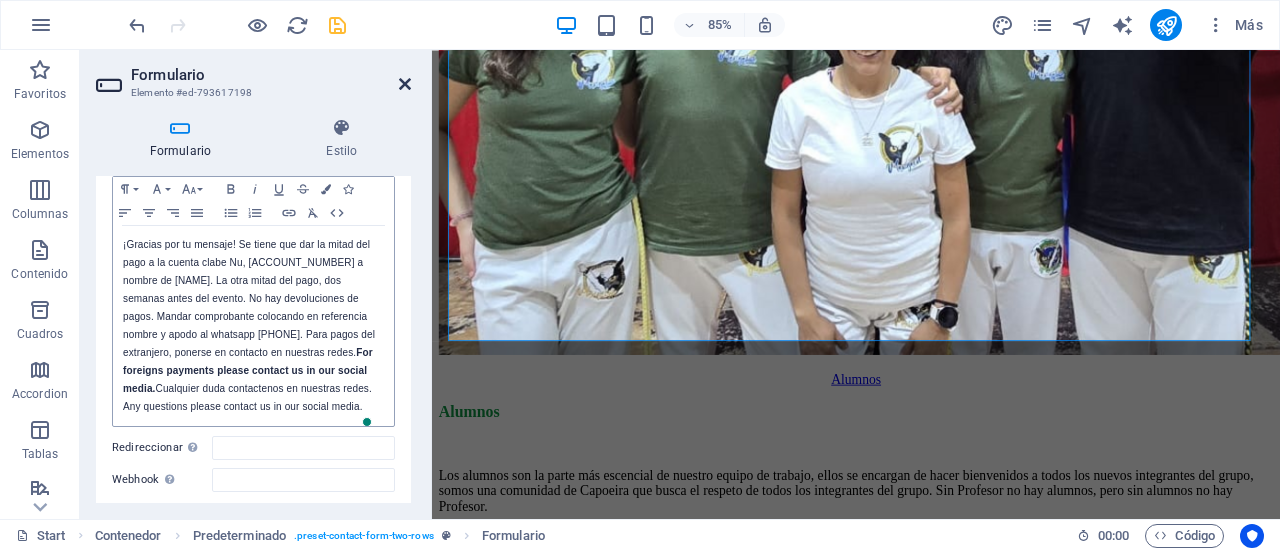 scroll, scrollTop: 8366, scrollLeft: 0, axis: vertical 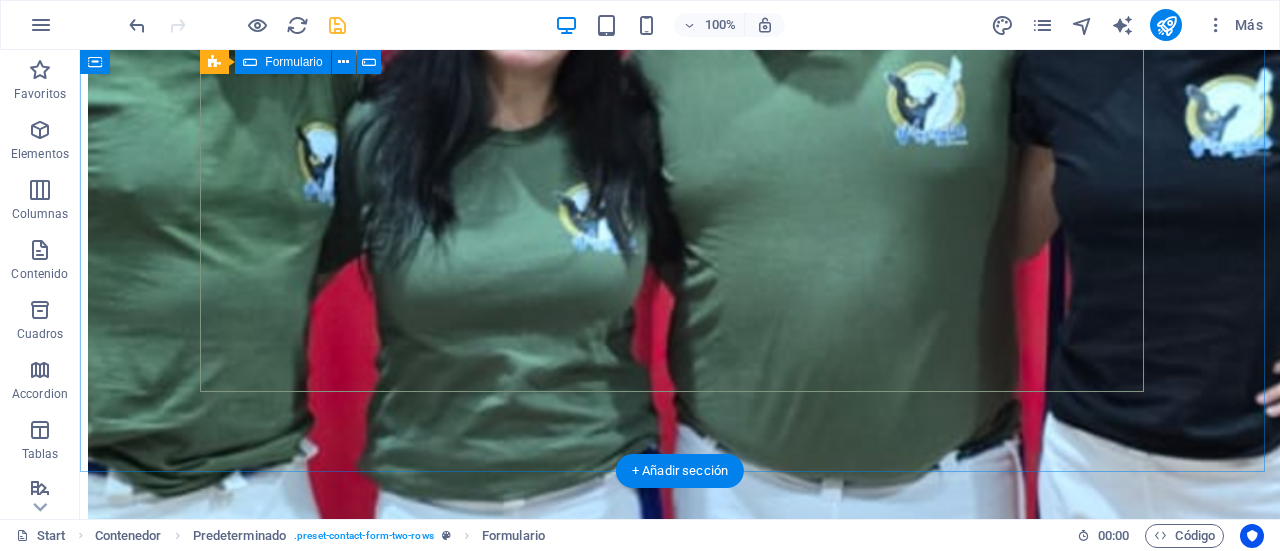 click on "¿Ilegible? Cargar nuevo Enviar" at bounding box center (680, 1961) 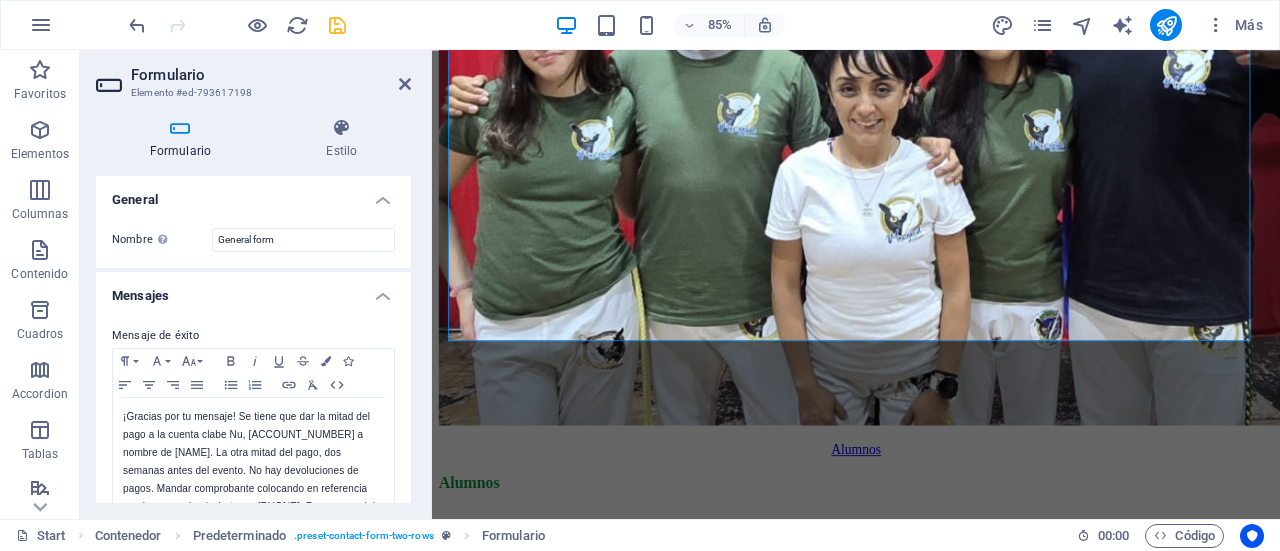drag, startPoint x: 404, startPoint y: 227, endPoint x: 404, endPoint y: 240, distance: 13 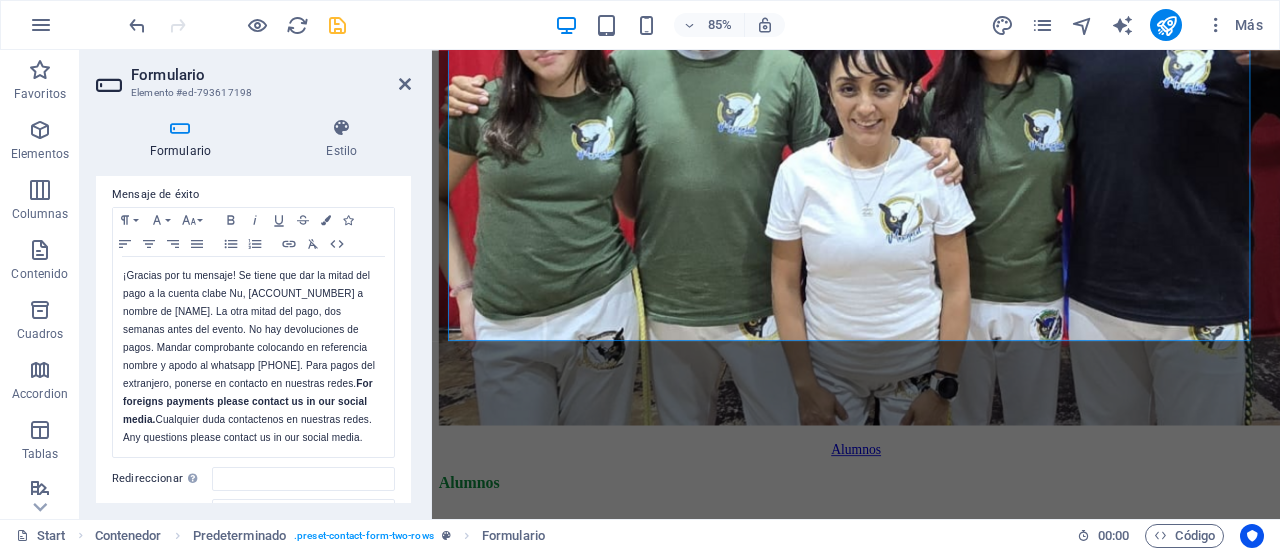 scroll, scrollTop: 149, scrollLeft: 0, axis: vertical 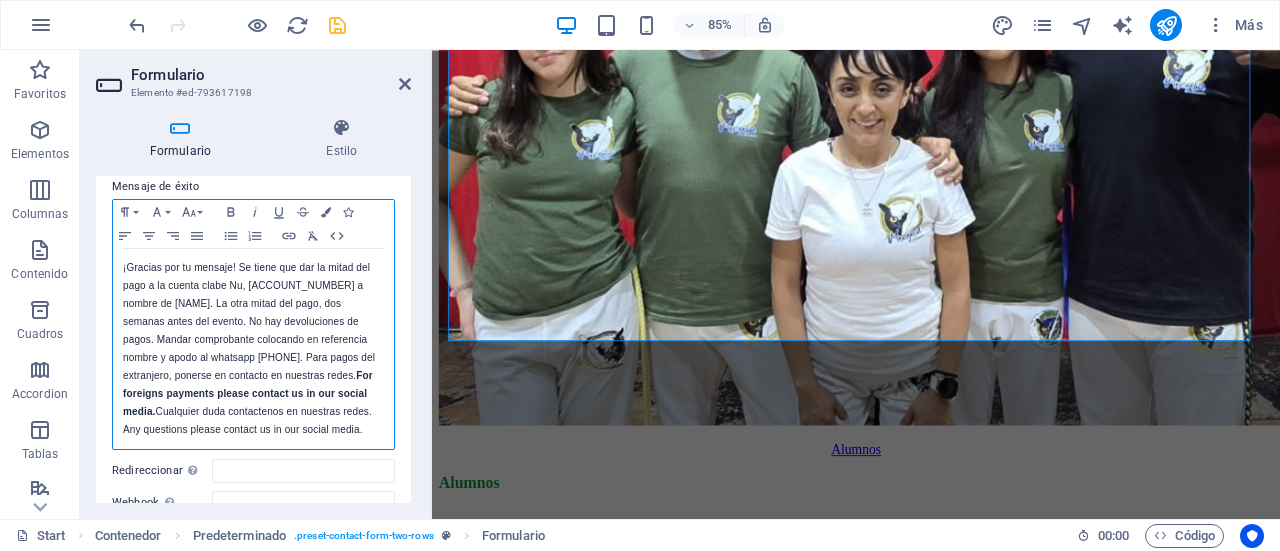 click on "¡Gracias por tu mensaje! Se tiene que dar la mitad del pago a la cuenta clabe Nu, [ACCOUNT_NUMBER] a nombre de [NAME]. La otra mitad del pago, dos semanas antes del evento. No hay devoluciones de pagos. Mandar comprobante colocando en referencia nombre y apodo al whatsapp [PHONE]. Para pagos del extranjero, ponerse en contacto en nuestras redes.  F or foreigns payments please contact us in our social media.  Cualquier duda contactenos en nuestras redes. Any questions please contact us in our social media." at bounding box center [253, 349] 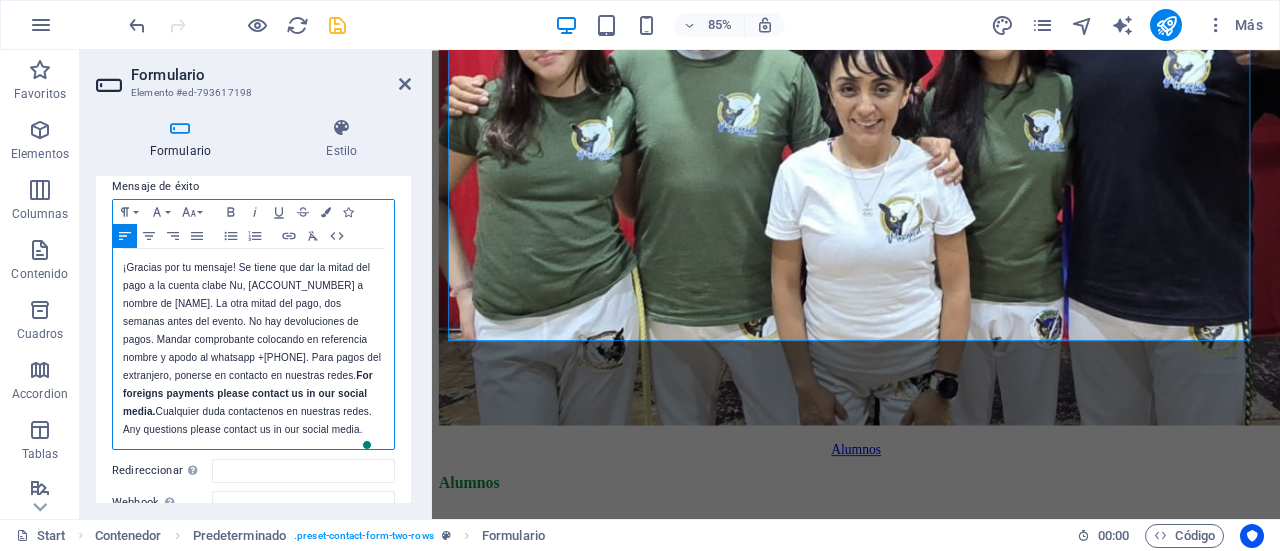 scroll, scrollTop: 149, scrollLeft: 0, axis: vertical 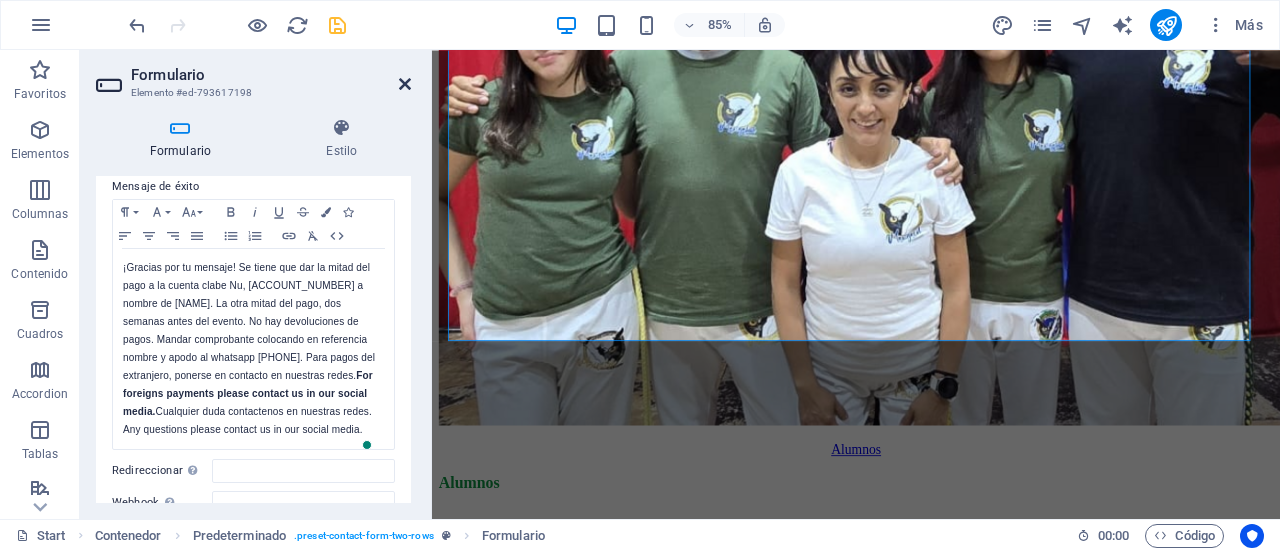 click at bounding box center [405, 84] 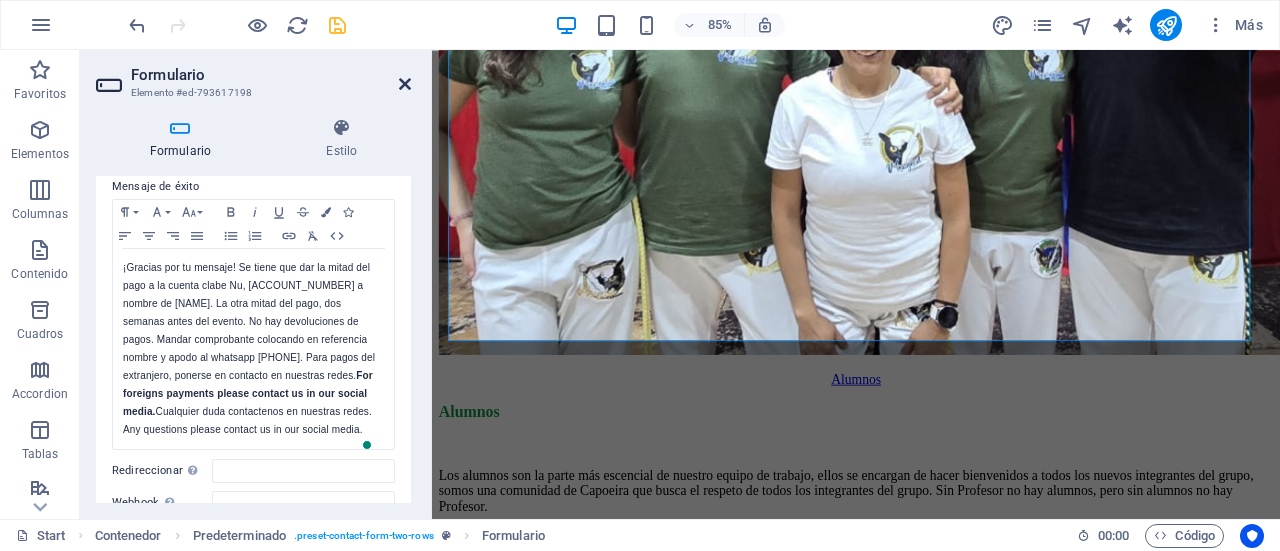 scroll, scrollTop: 8366, scrollLeft: 0, axis: vertical 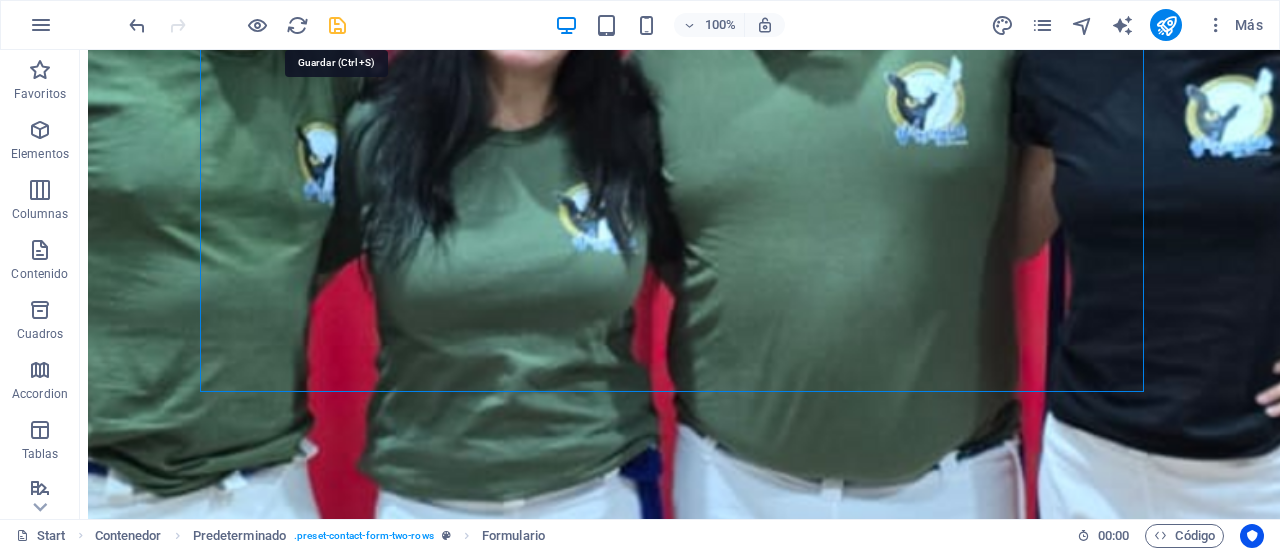 click at bounding box center [337, 25] 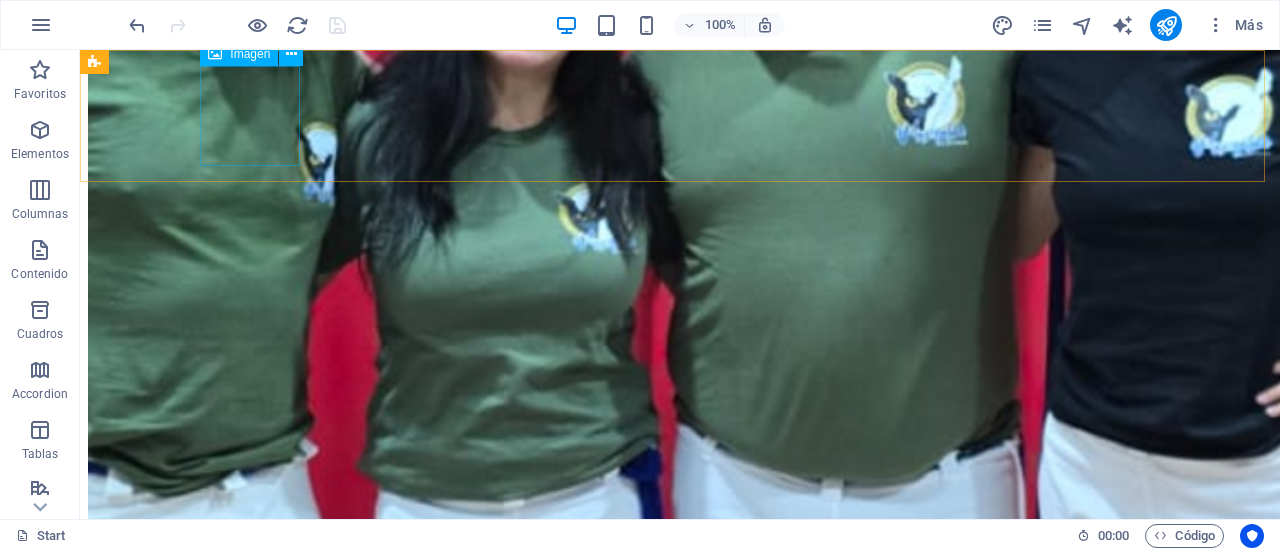 scroll, scrollTop: 8568, scrollLeft: 0, axis: vertical 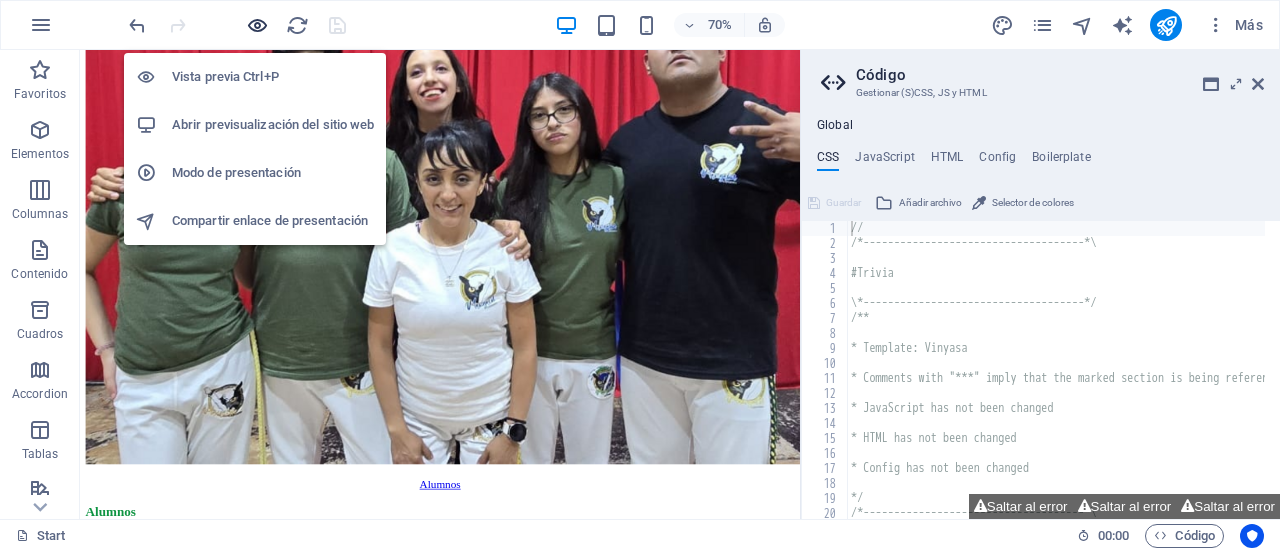 click at bounding box center [257, 25] 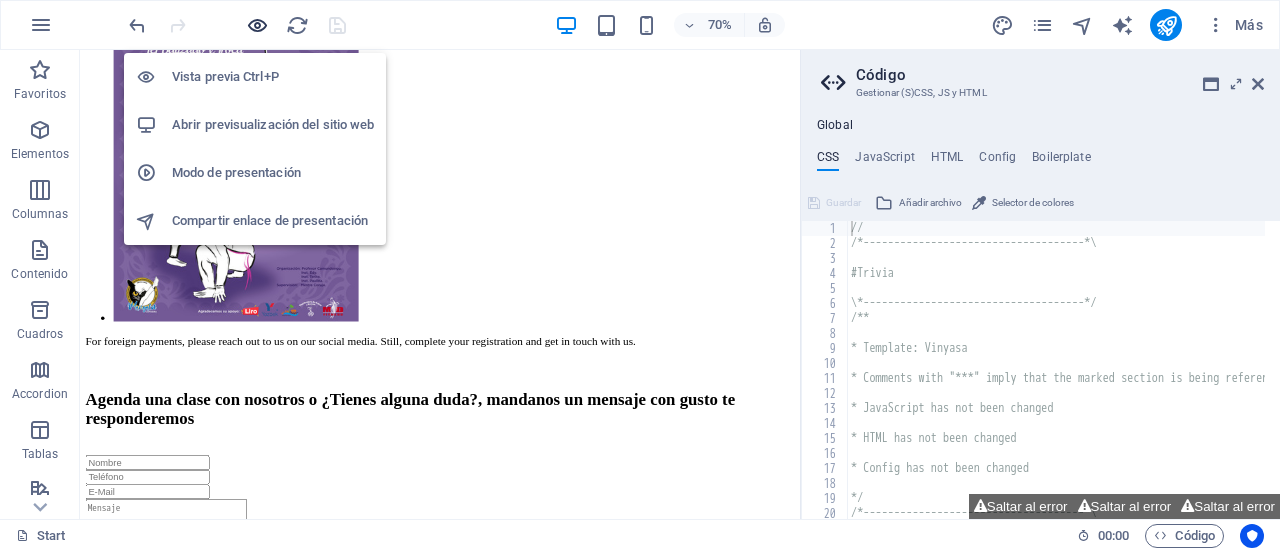 scroll, scrollTop: 2888, scrollLeft: 0, axis: vertical 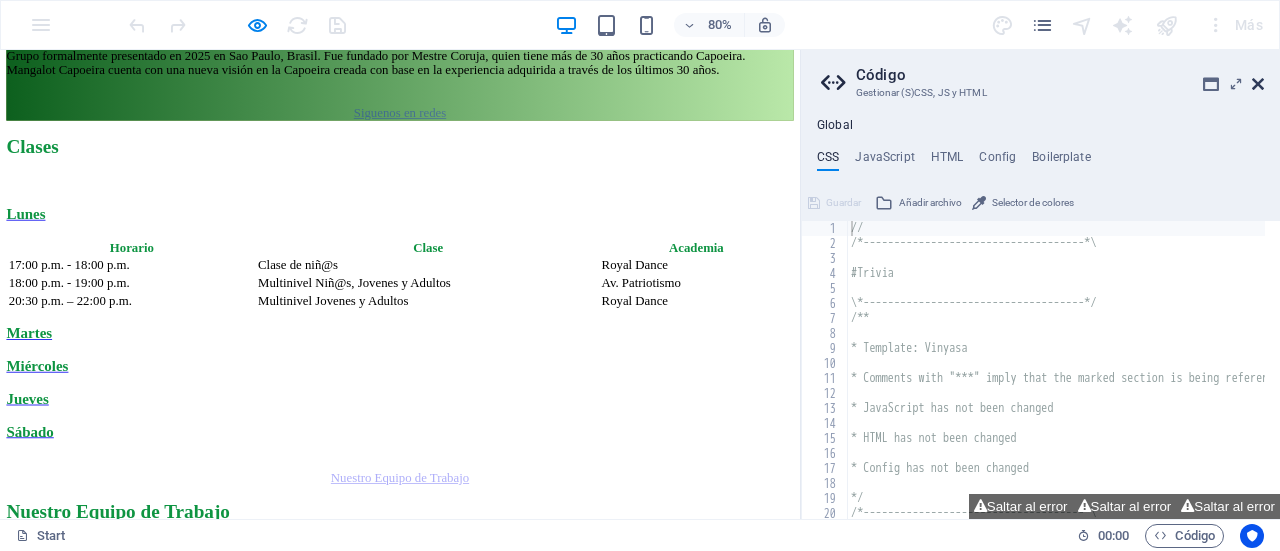 click at bounding box center (1258, 84) 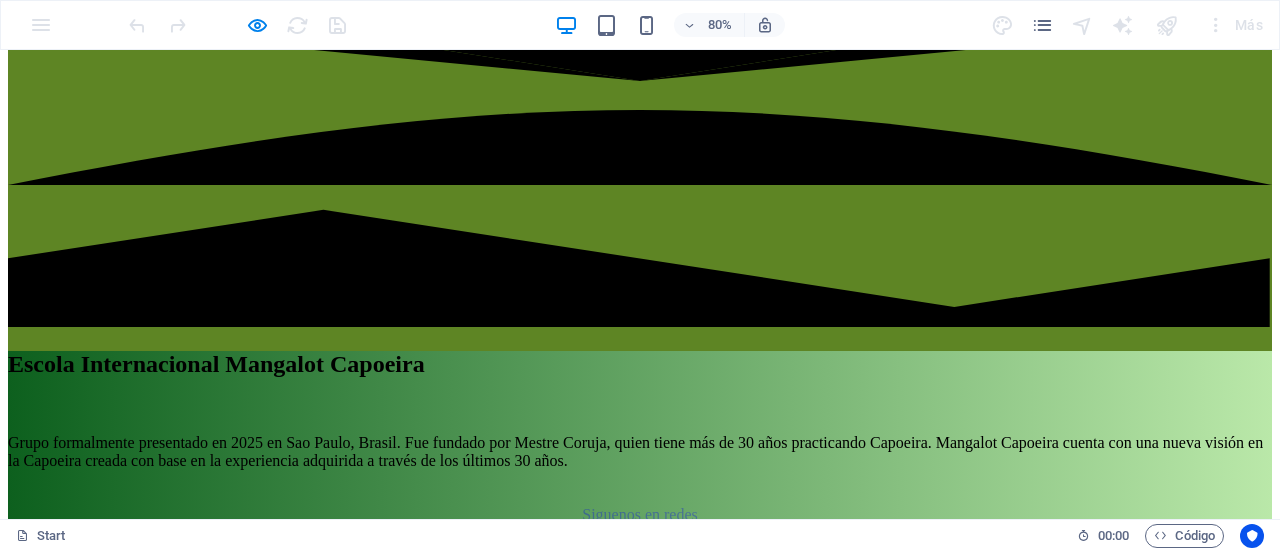 scroll, scrollTop: 2770, scrollLeft: 0, axis: vertical 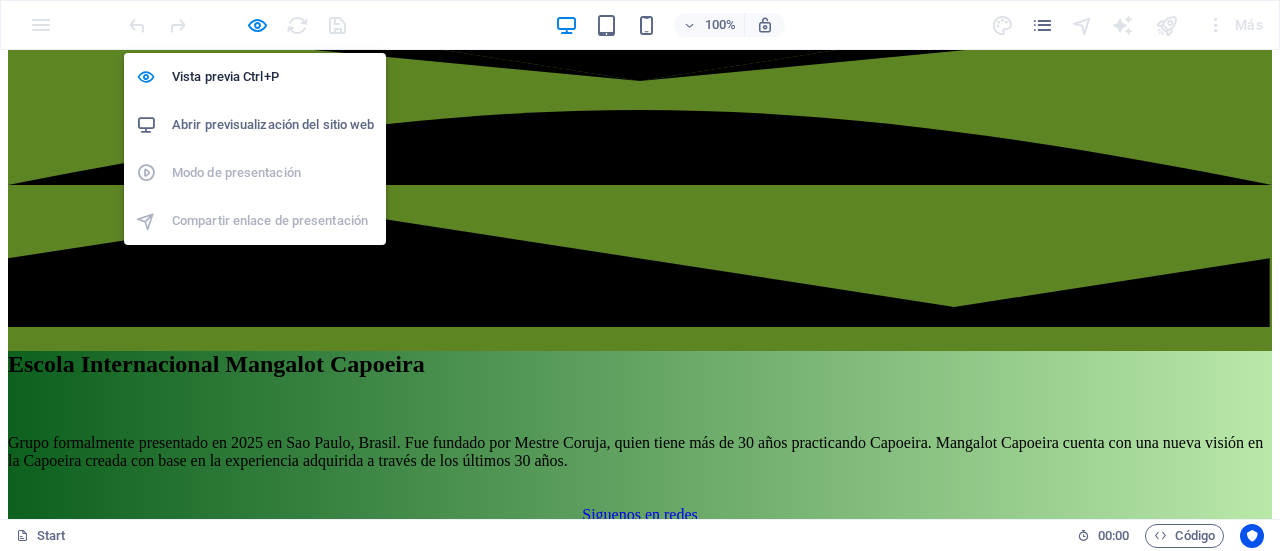 click on "Abrir previsualización del sitio web" at bounding box center (273, 125) 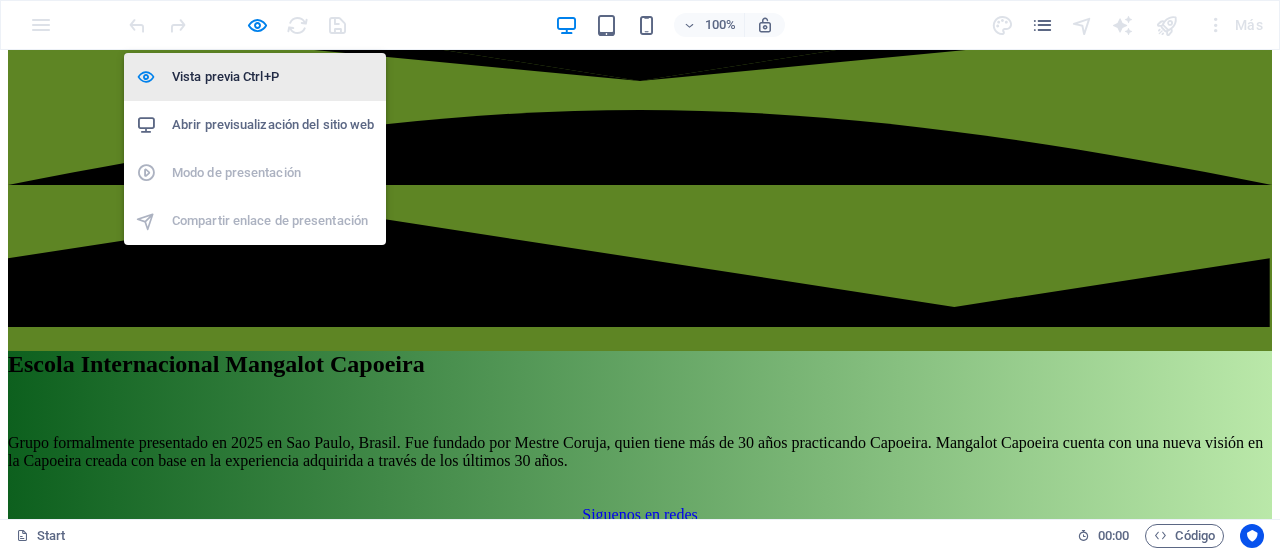 click on "Vista previa Ctrl+P" at bounding box center [255, 77] 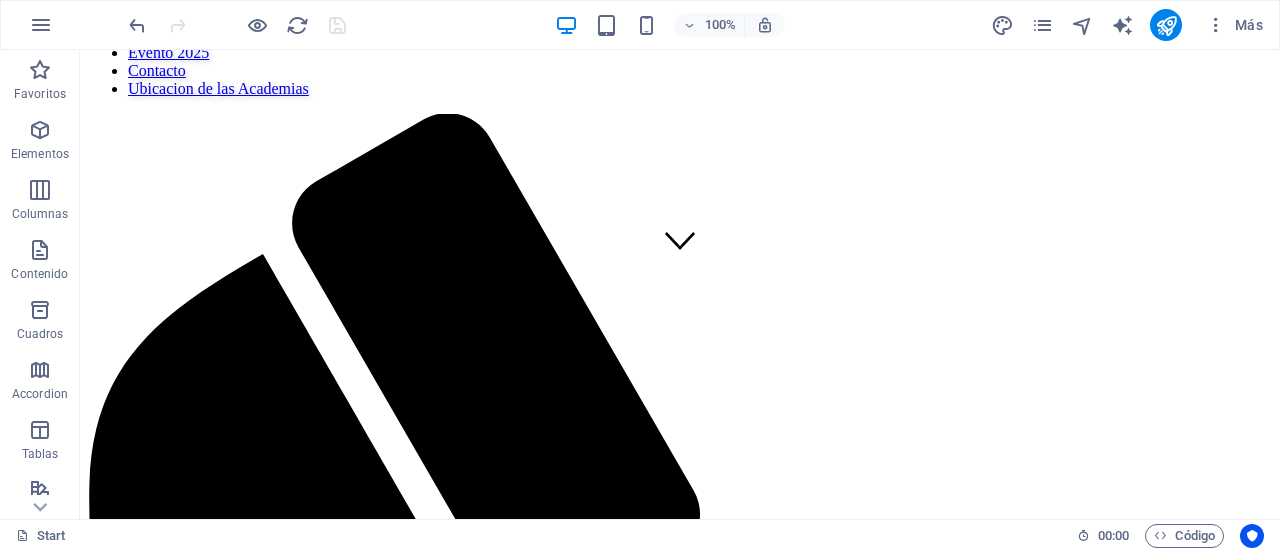 scroll, scrollTop: 0, scrollLeft: 0, axis: both 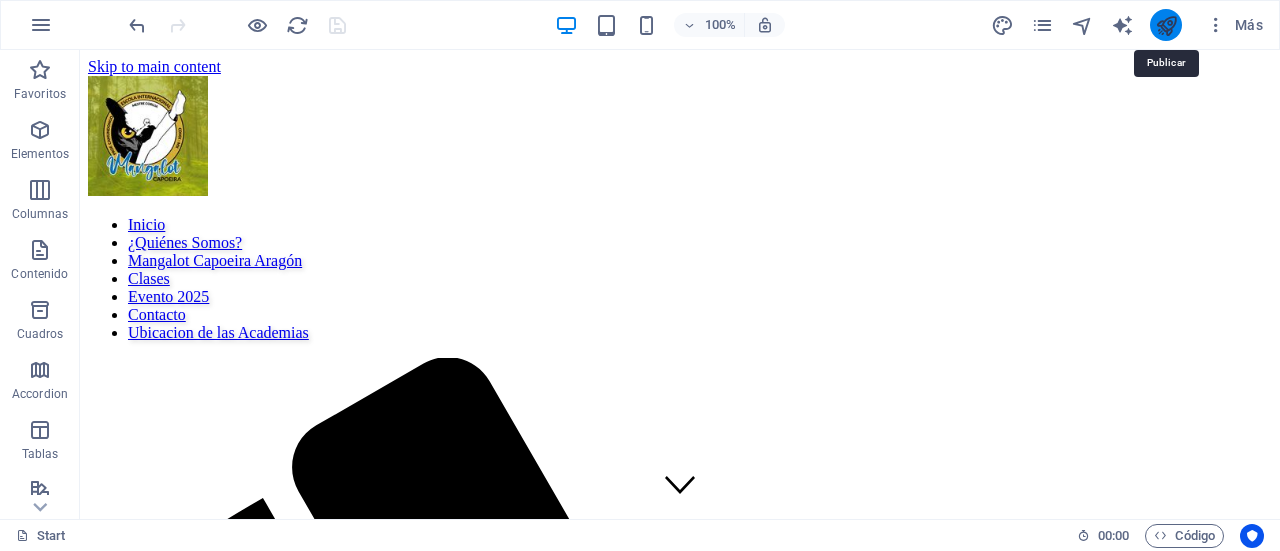 click at bounding box center (1166, 25) 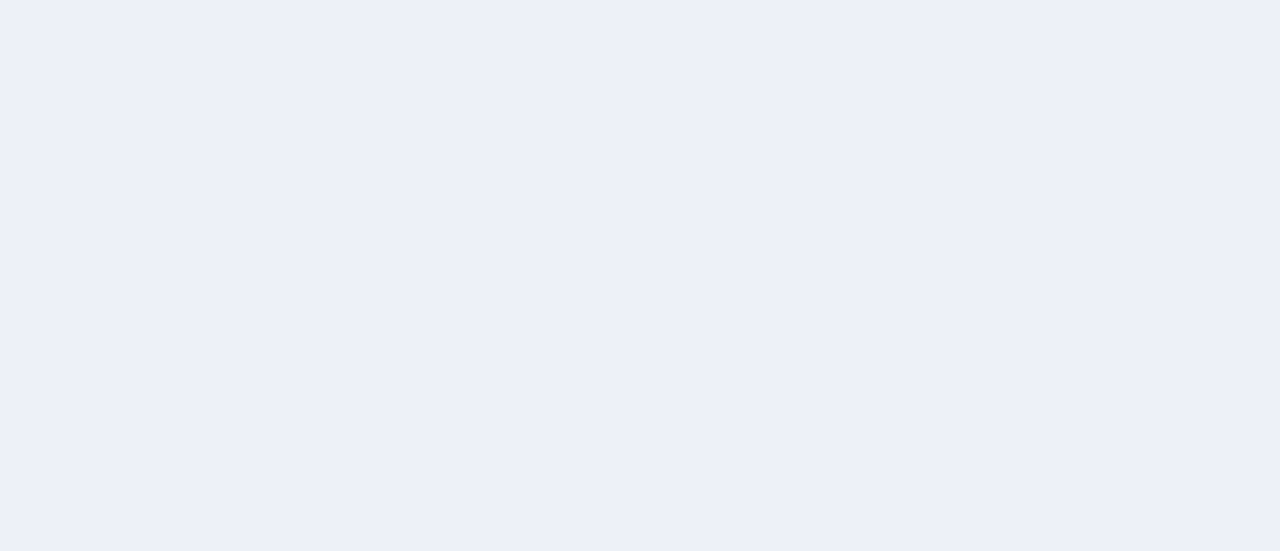 scroll, scrollTop: 0, scrollLeft: 0, axis: both 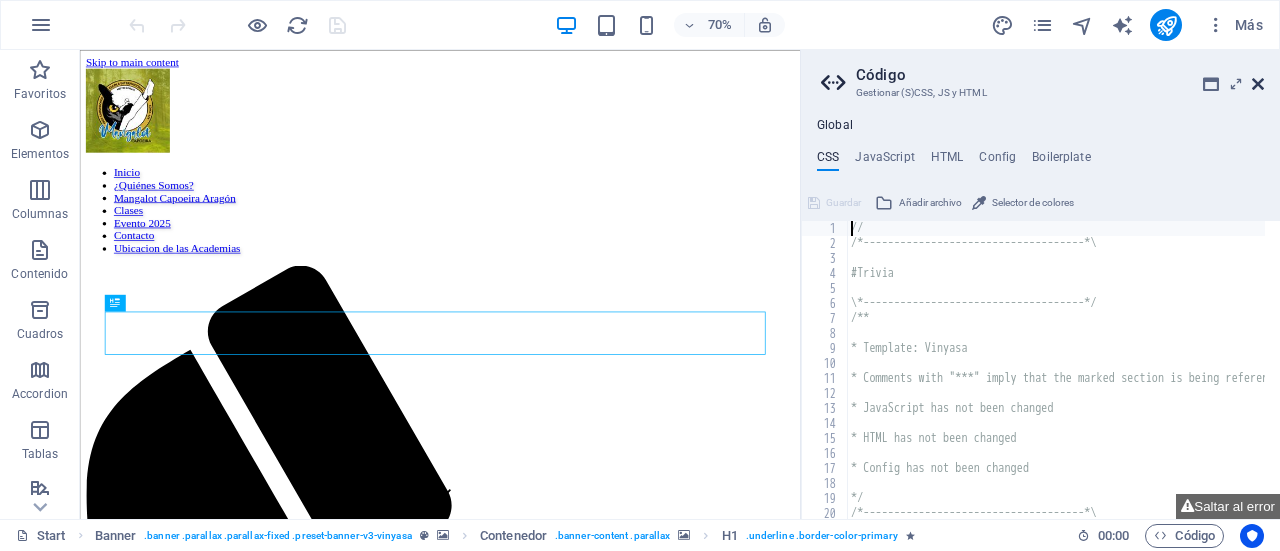 click at bounding box center [1258, 84] 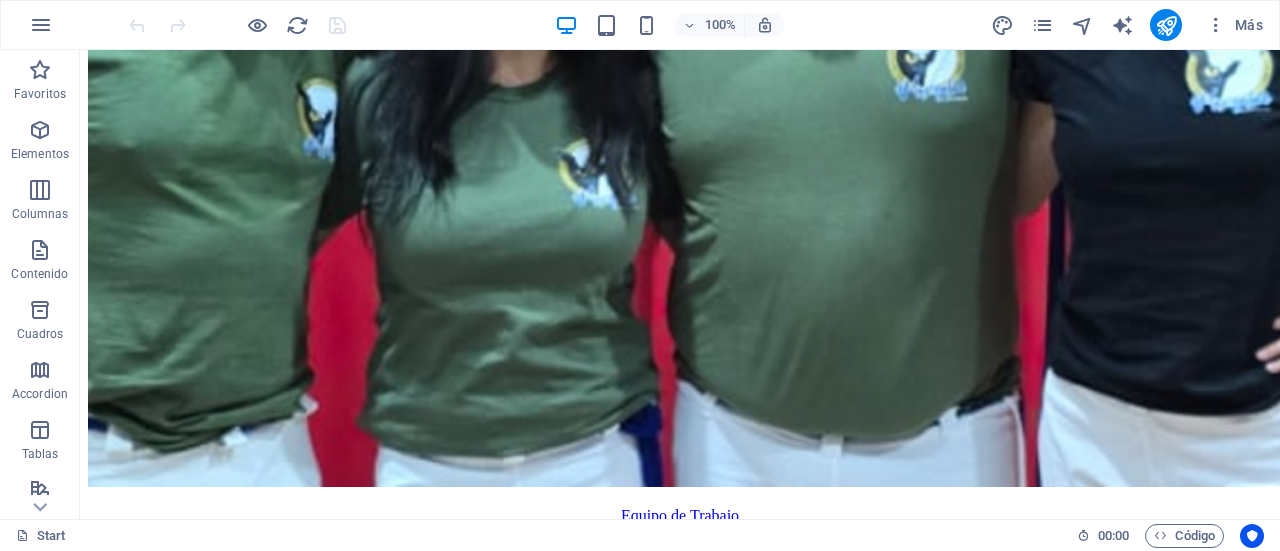scroll, scrollTop: 8282, scrollLeft: 0, axis: vertical 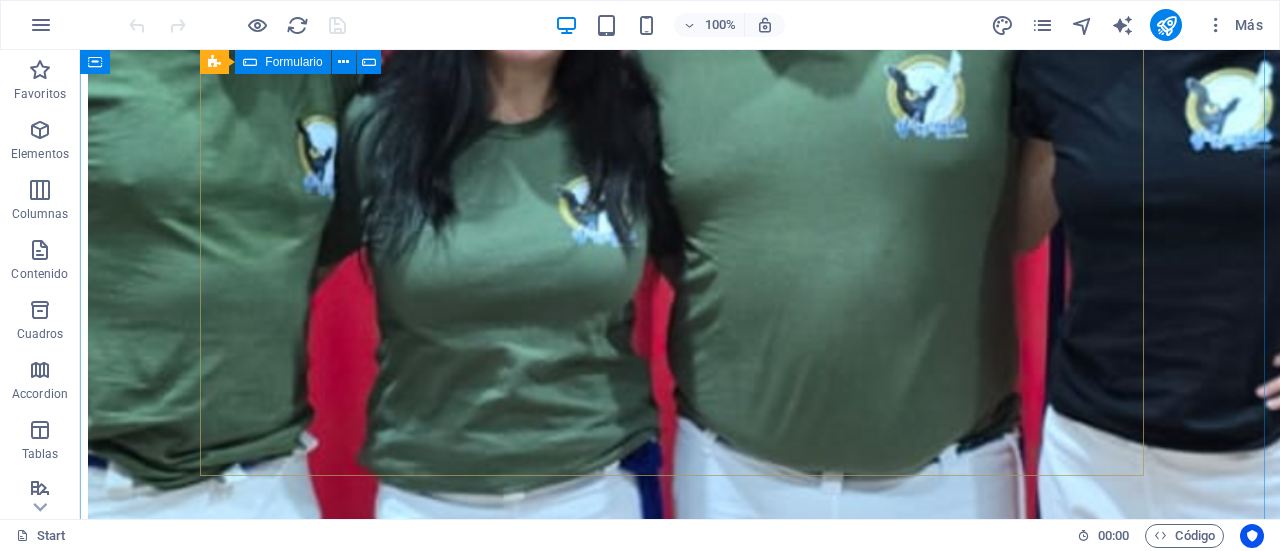 click on "¿Ilegible? Cargar nuevo Enviar" at bounding box center [680, 1954] 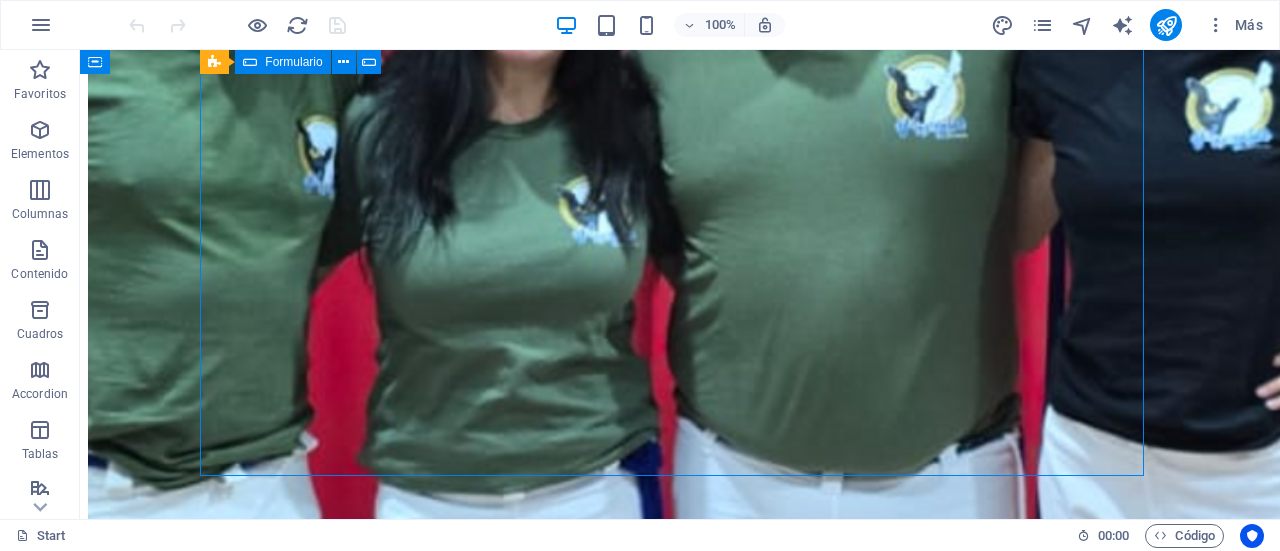 click on "¿Ilegible? Cargar nuevo Enviar" at bounding box center [680, 1954] 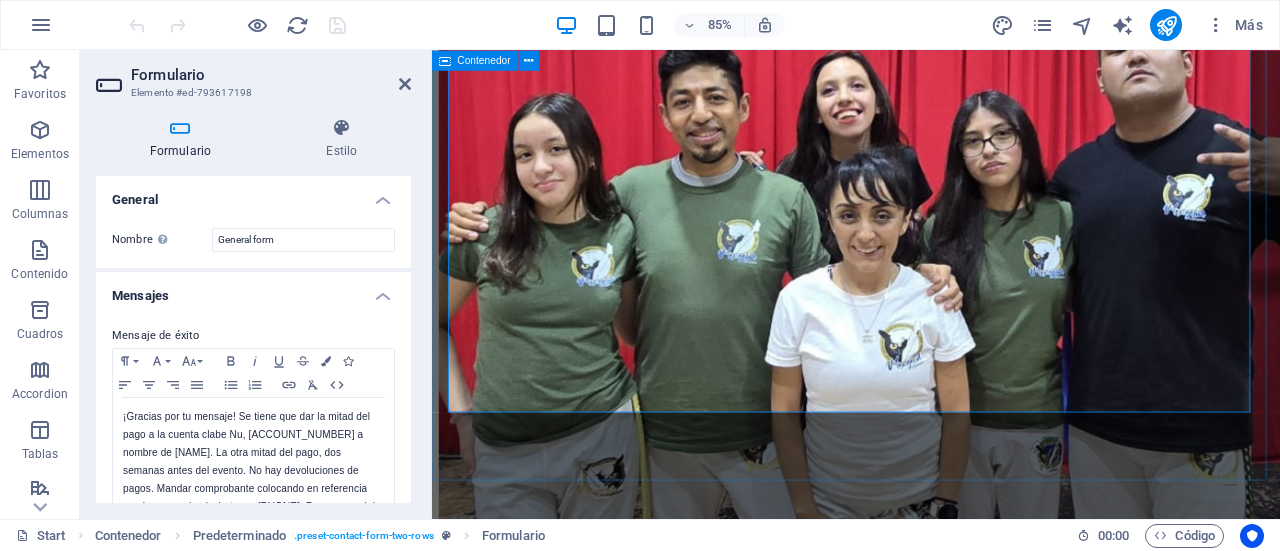 scroll, scrollTop: 8364, scrollLeft: 0, axis: vertical 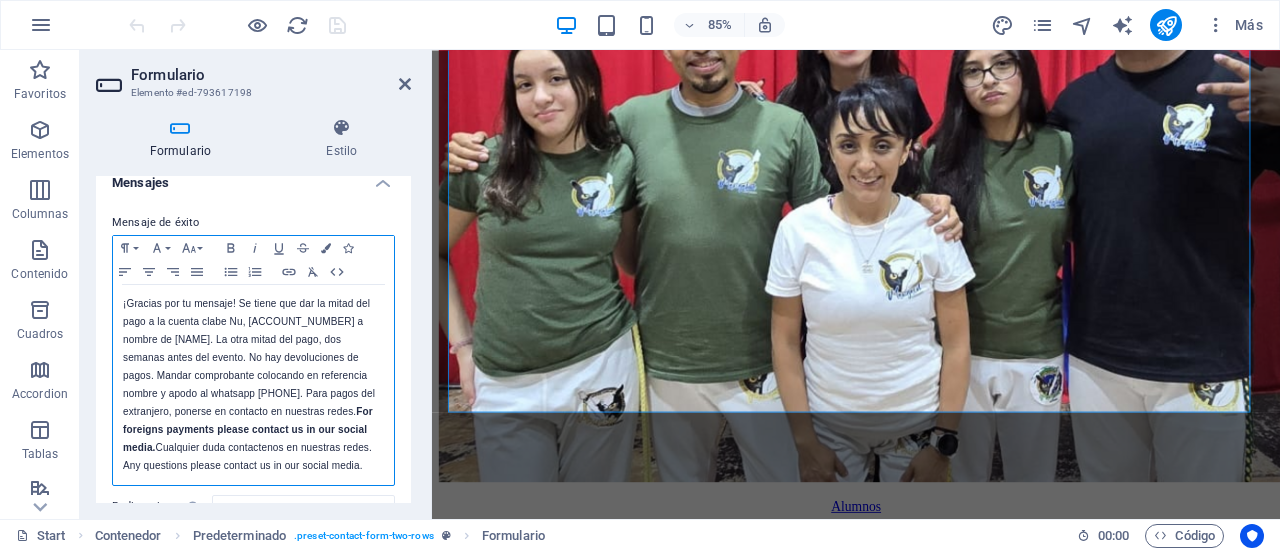 click on "¡Gracias por tu mensaje! Se tiene que dar la mitad del pago a la cuenta clabe Nu, [ACCOUNT_NUMBER] a nombre de [NAME]. La otra mitad del pago, dos semanas antes del evento. No hay devoluciones de pagos. Mandar comprobante colocando en referencia nombre y apodo al whatsapp [PHONE]. Para pagos del extranjero, ponerse en contacto en nuestras redes. F or foreigns payments please contact us in our social media. Cualquier duda contactenos en nuestras redes. Any questions please contact us in our social media." at bounding box center [253, 385] 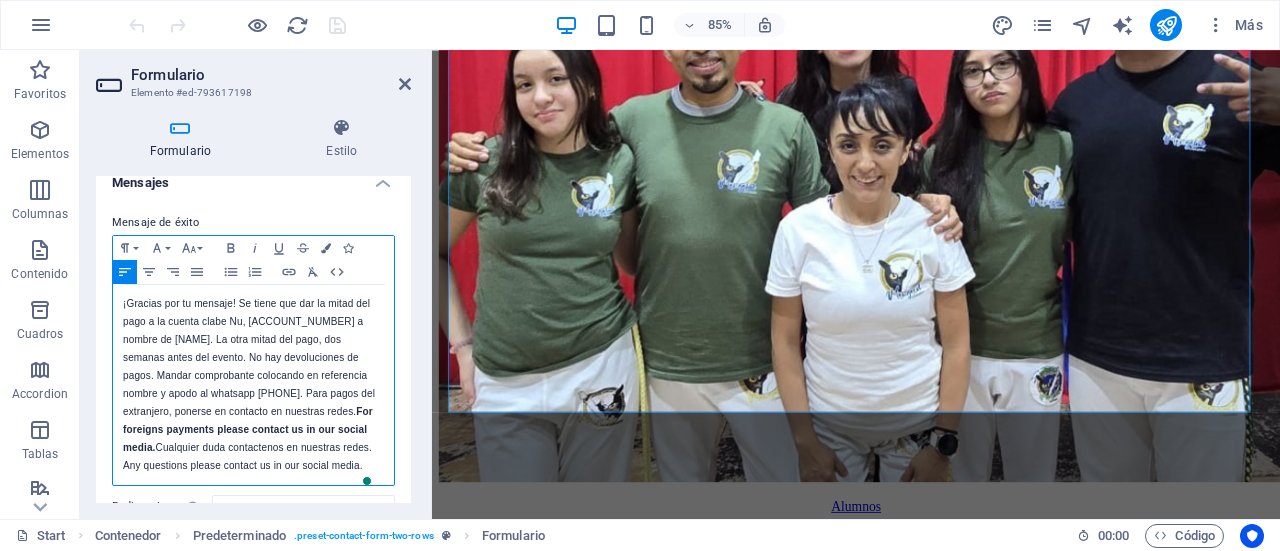 type 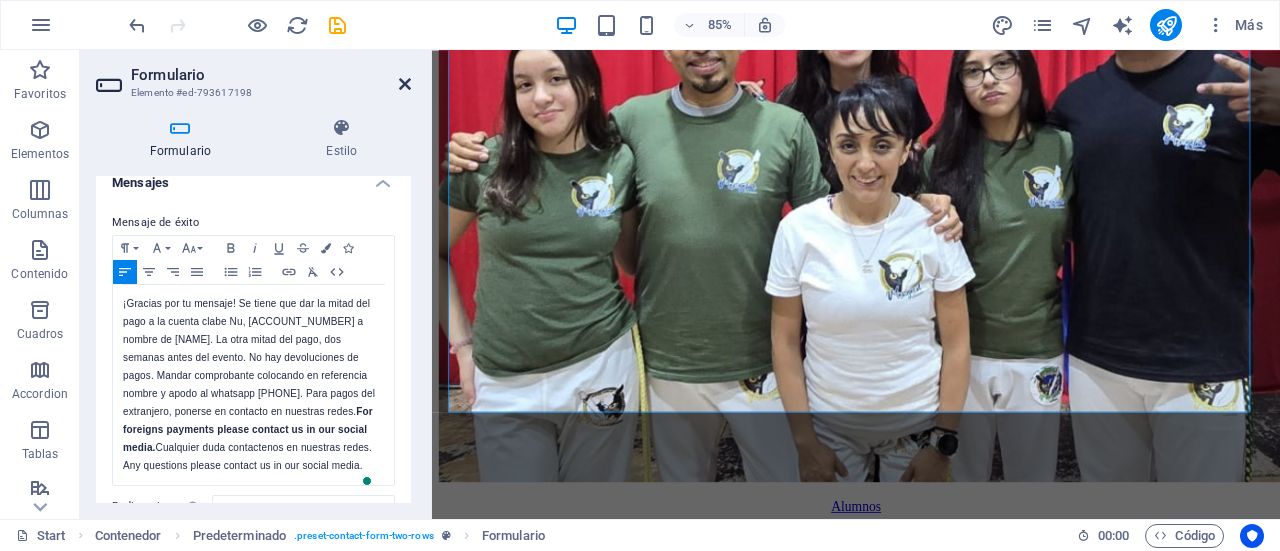 click at bounding box center [405, 84] 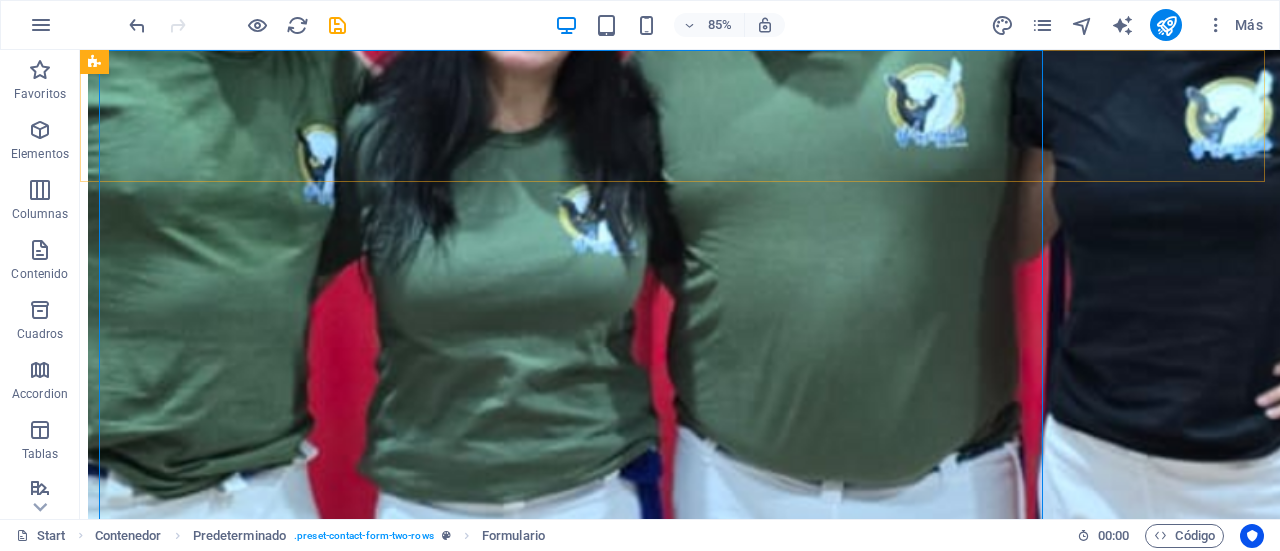 scroll, scrollTop: 8282, scrollLeft: 0, axis: vertical 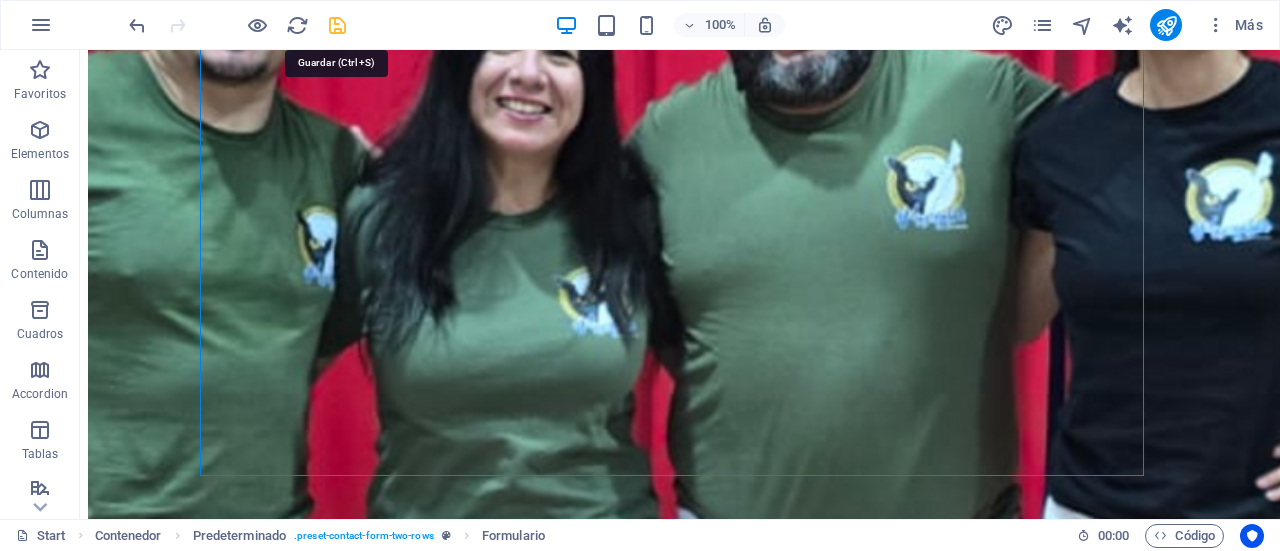 click at bounding box center (337, 25) 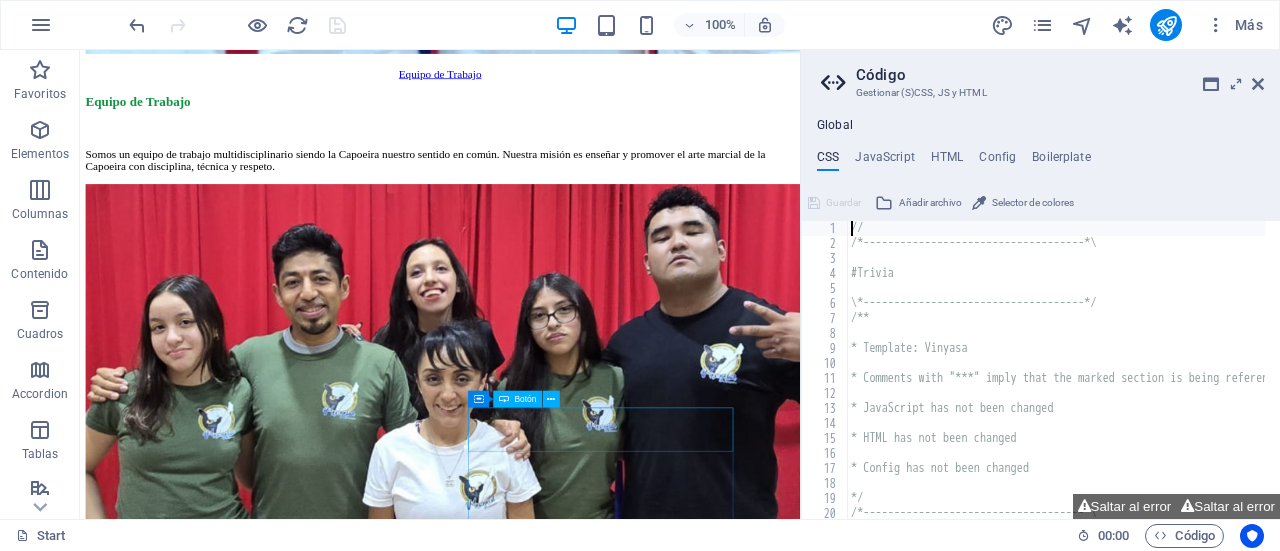 scroll, scrollTop: 8483, scrollLeft: 0, axis: vertical 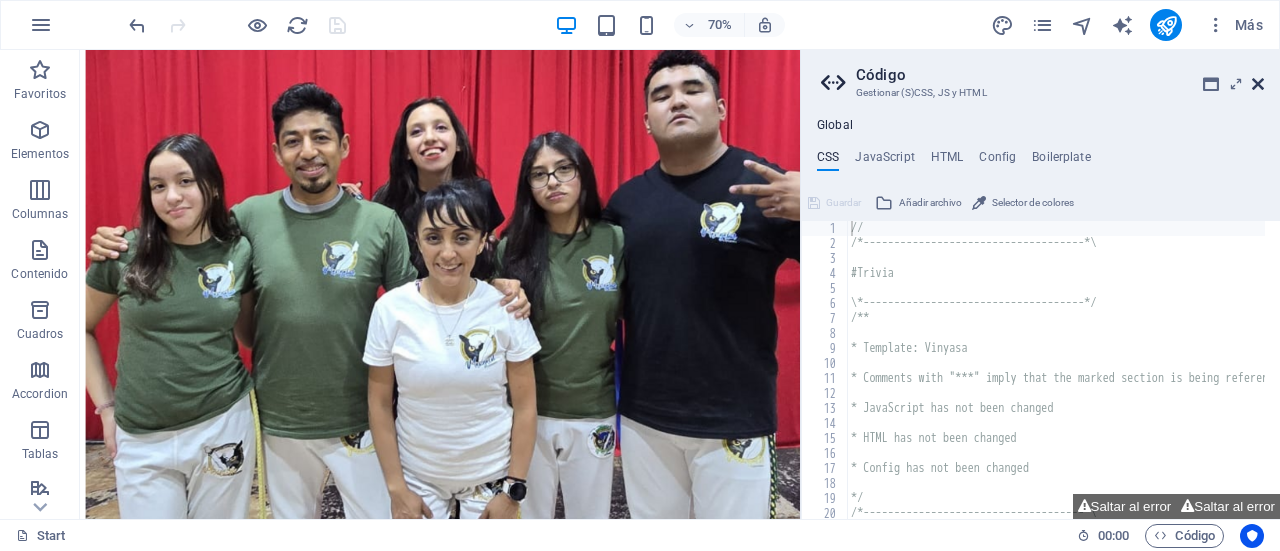 click at bounding box center [1258, 84] 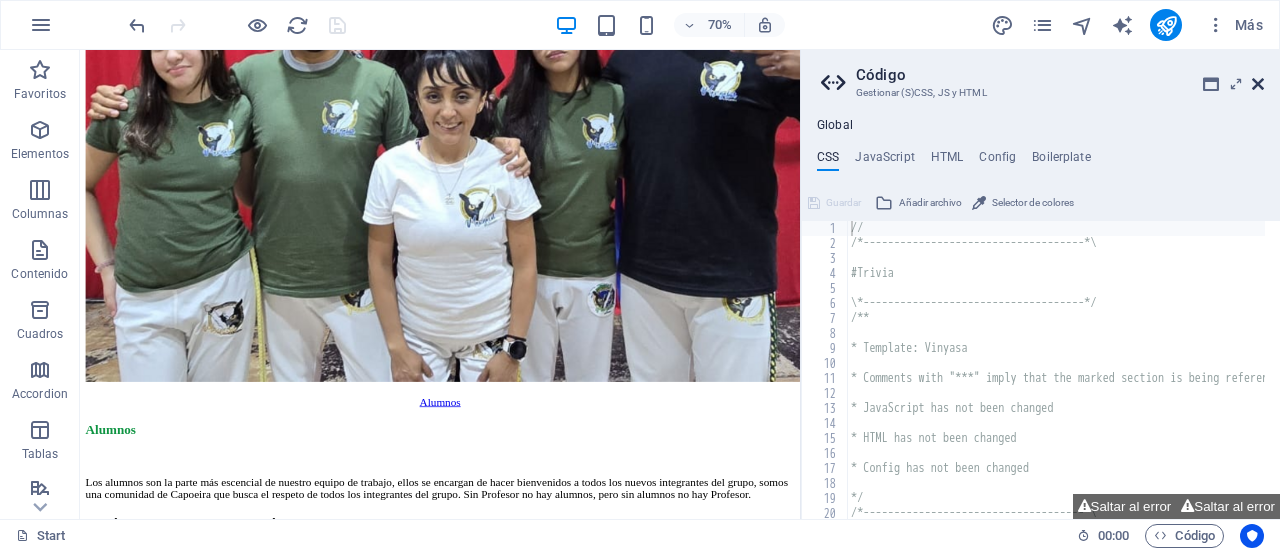 scroll, scrollTop: 8282, scrollLeft: 0, axis: vertical 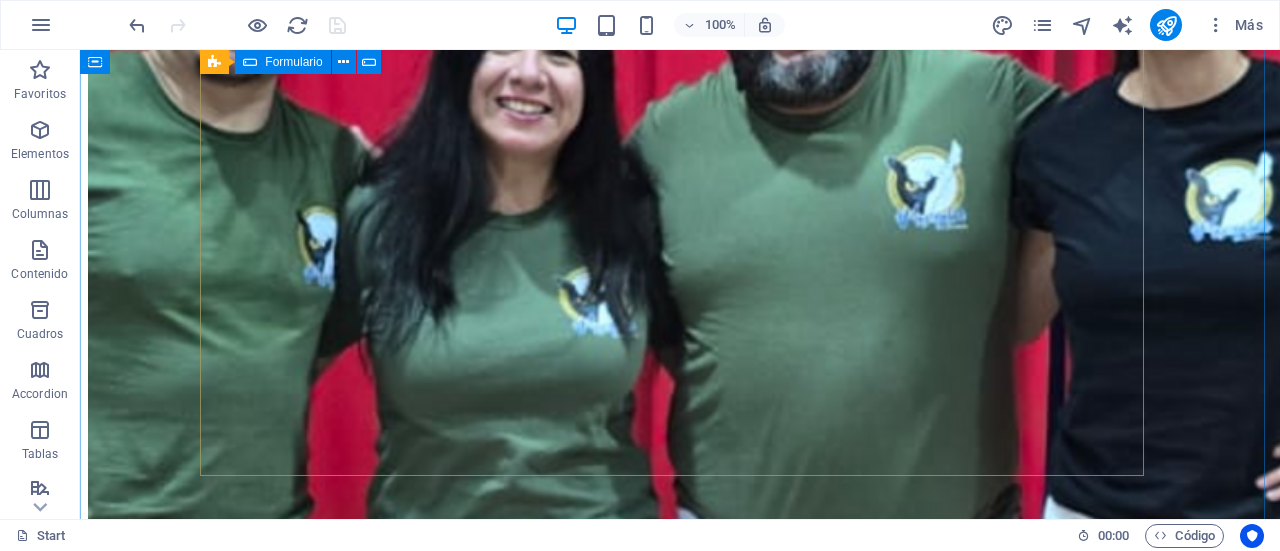 click on "¿Ilegible? Cargar nuevo Enviar" at bounding box center (680, 2045) 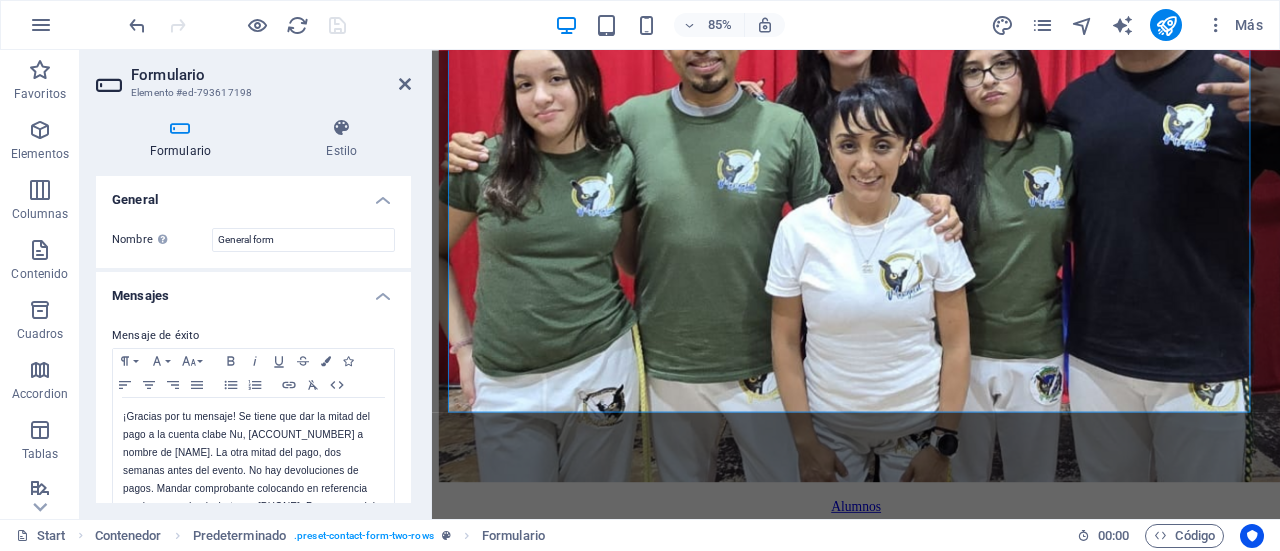 drag, startPoint x: 411, startPoint y: 192, endPoint x: 408, endPoint y: 219, distance: 27.166155 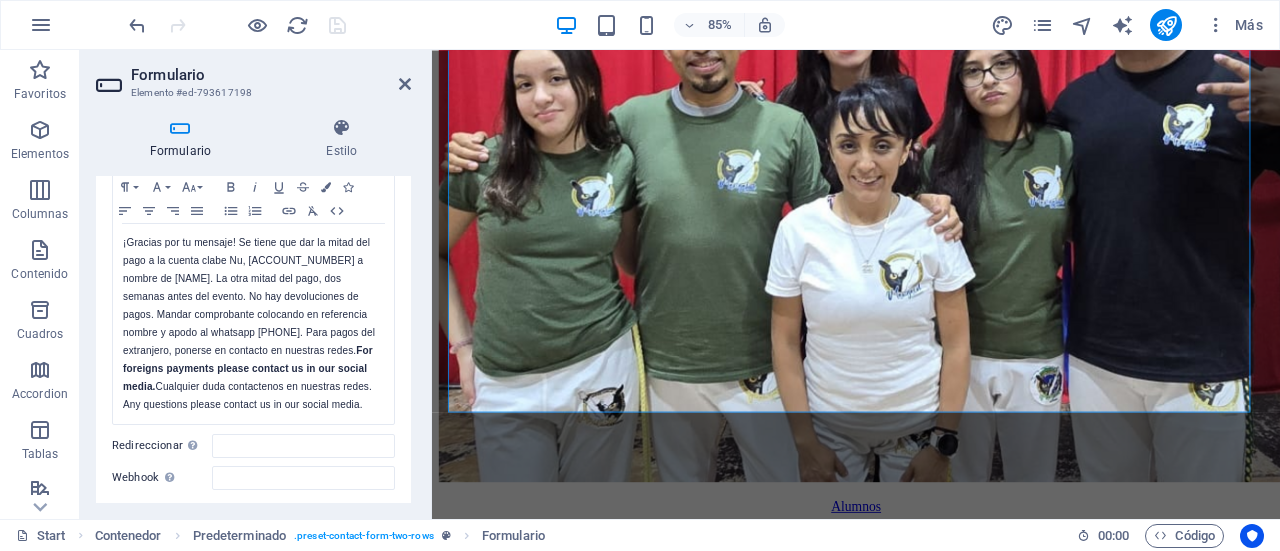 scroll, scrollTop: 230, scrollLeft: 0, axis: vertical 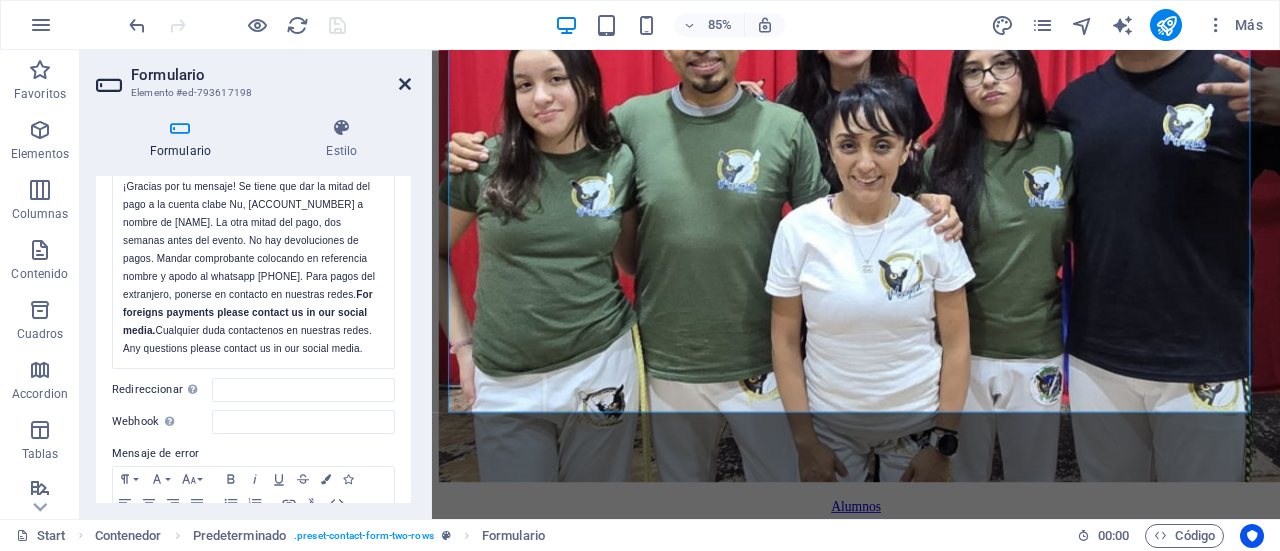 click at bounding box center [405, 84] 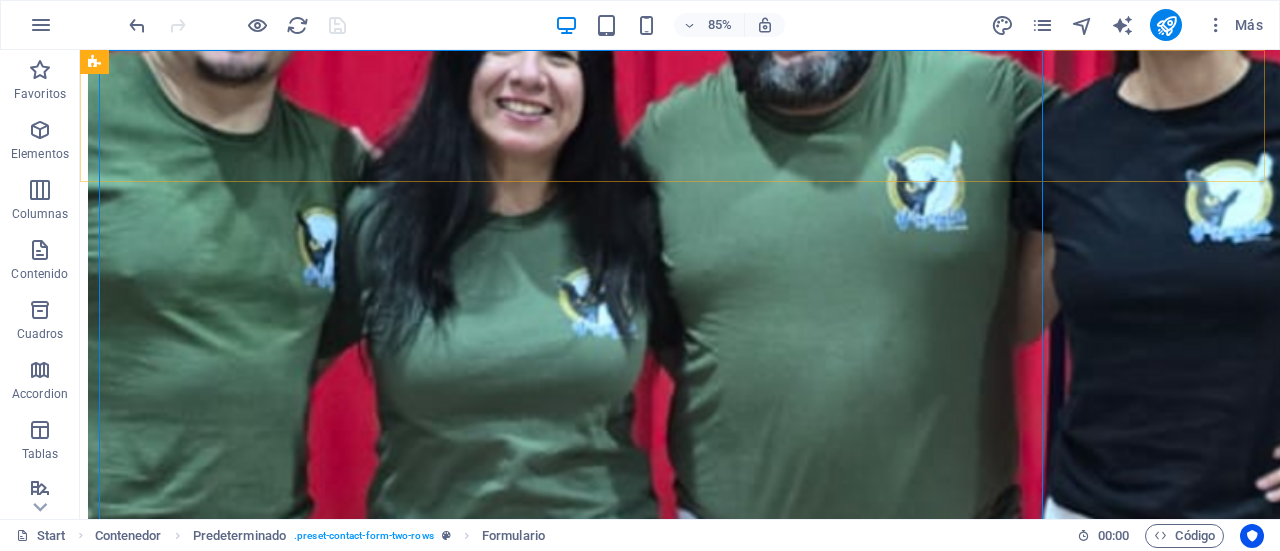 scroll, scrollTop: 8282, scrollLeft: 0, axis: vertical 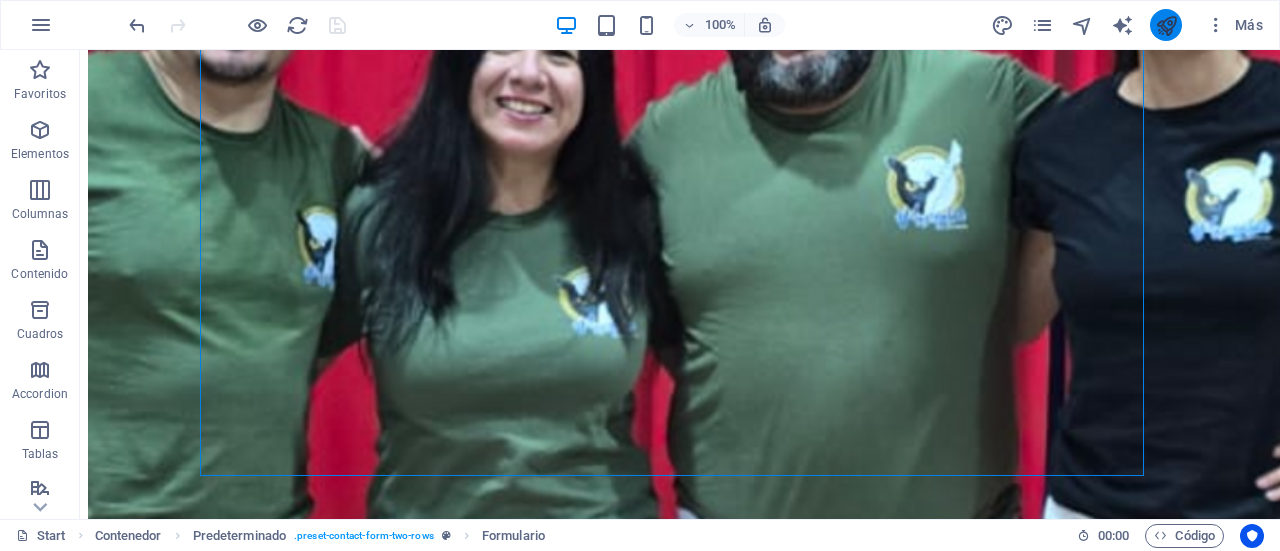 click at bounding box center (1166, 25) 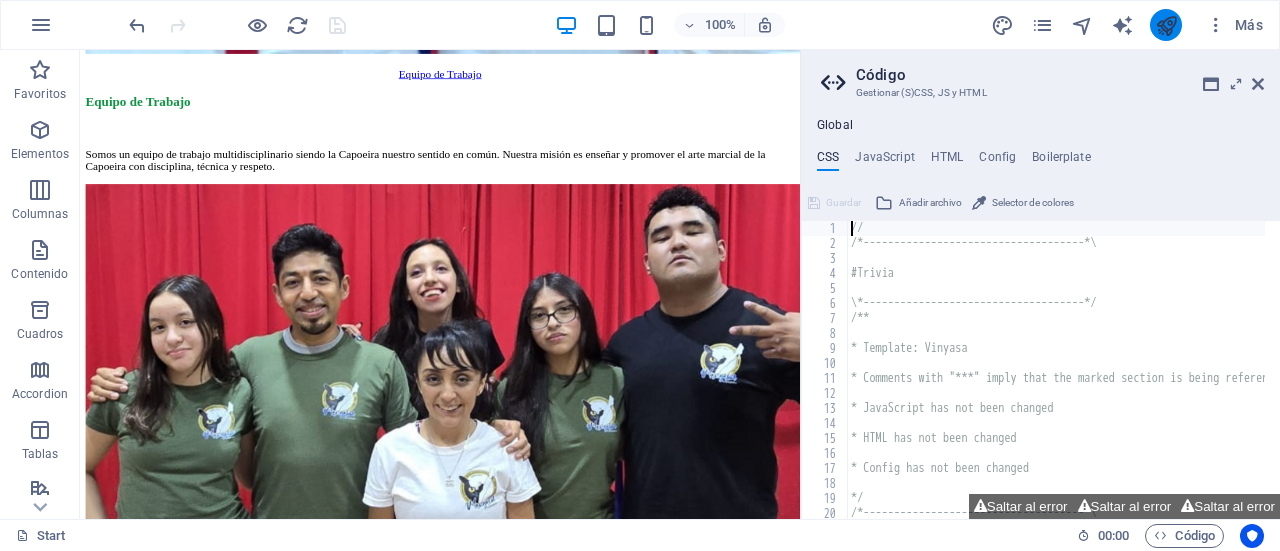 scroll, scrollTop: 8483, scrollLeft: 0, axis: vertical 